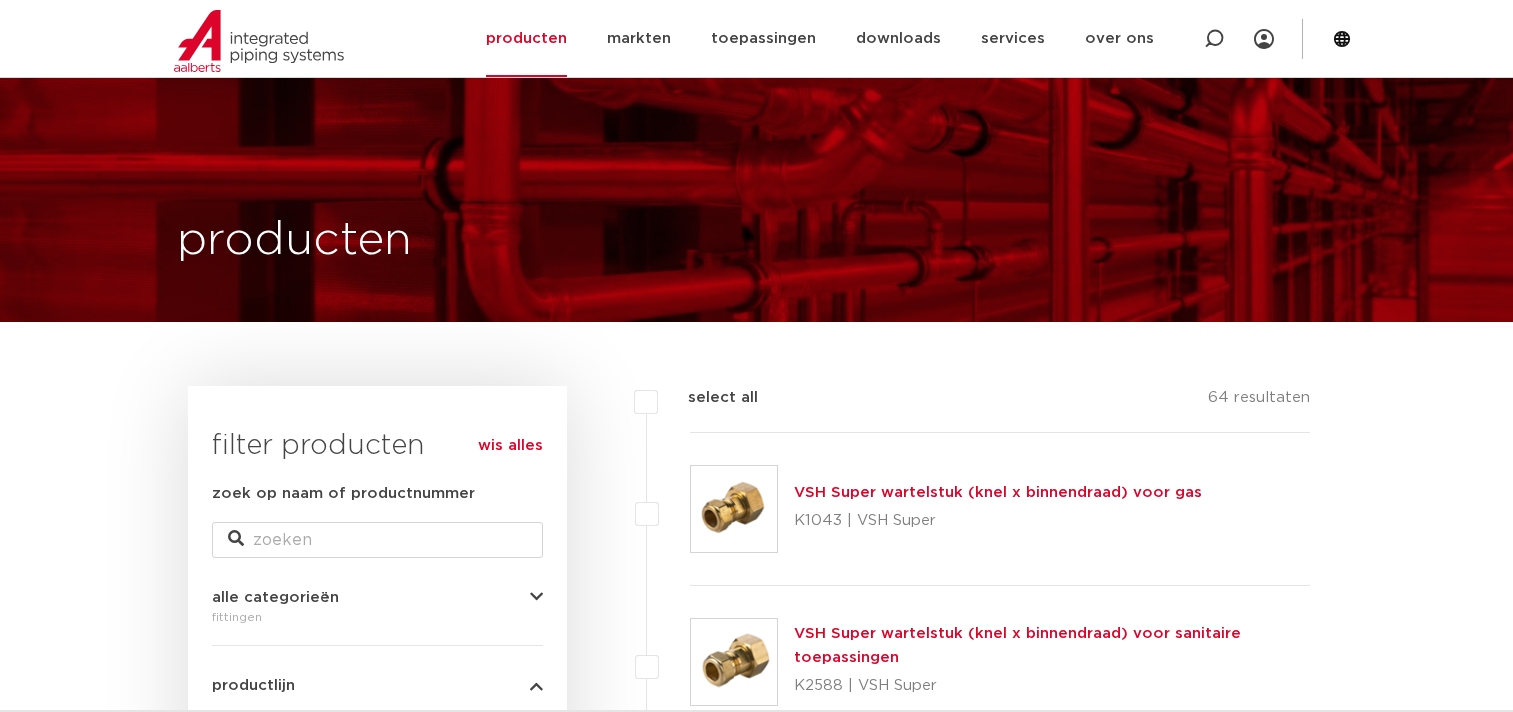 scroll, scrollTop: 495, scrollLeft: 0, axis: vertical 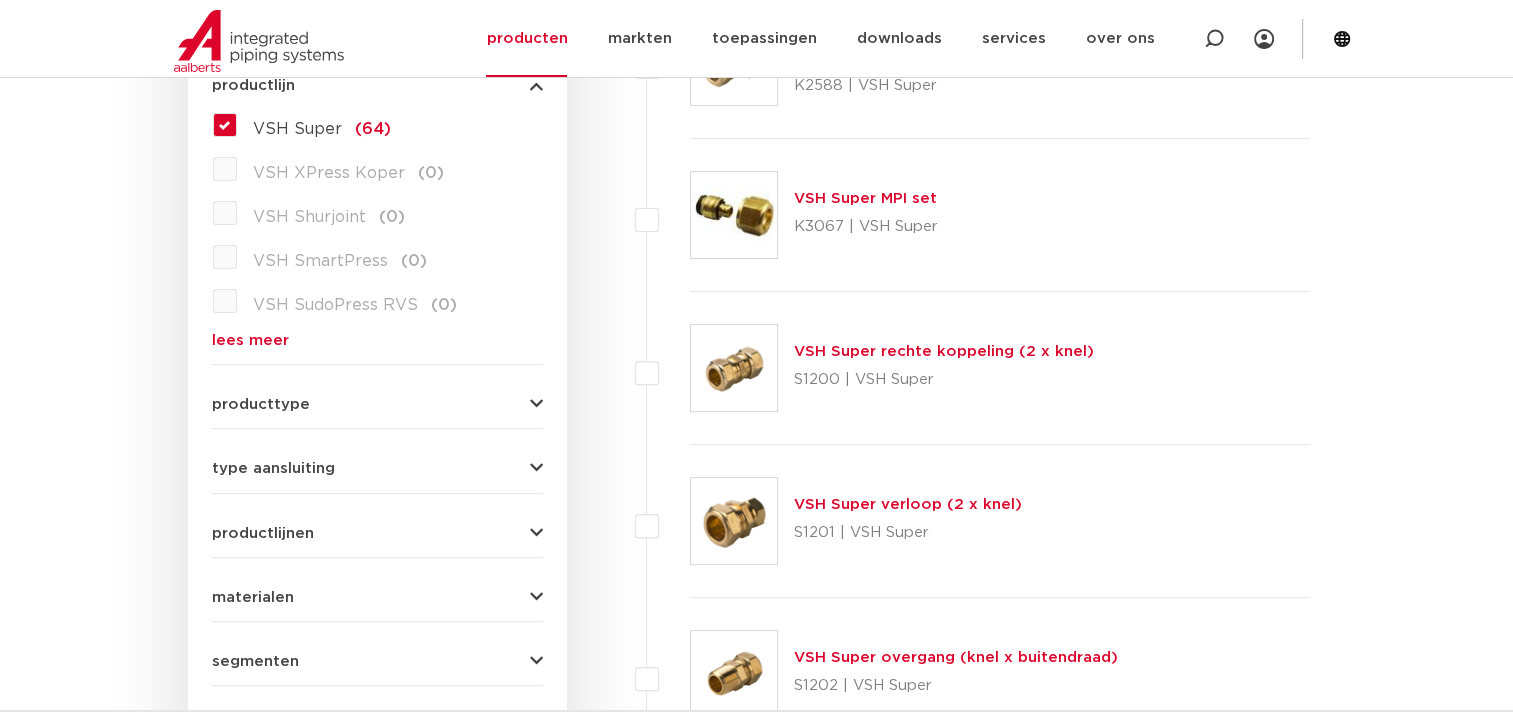 click on "producttype" at bounding box center [377, 404] 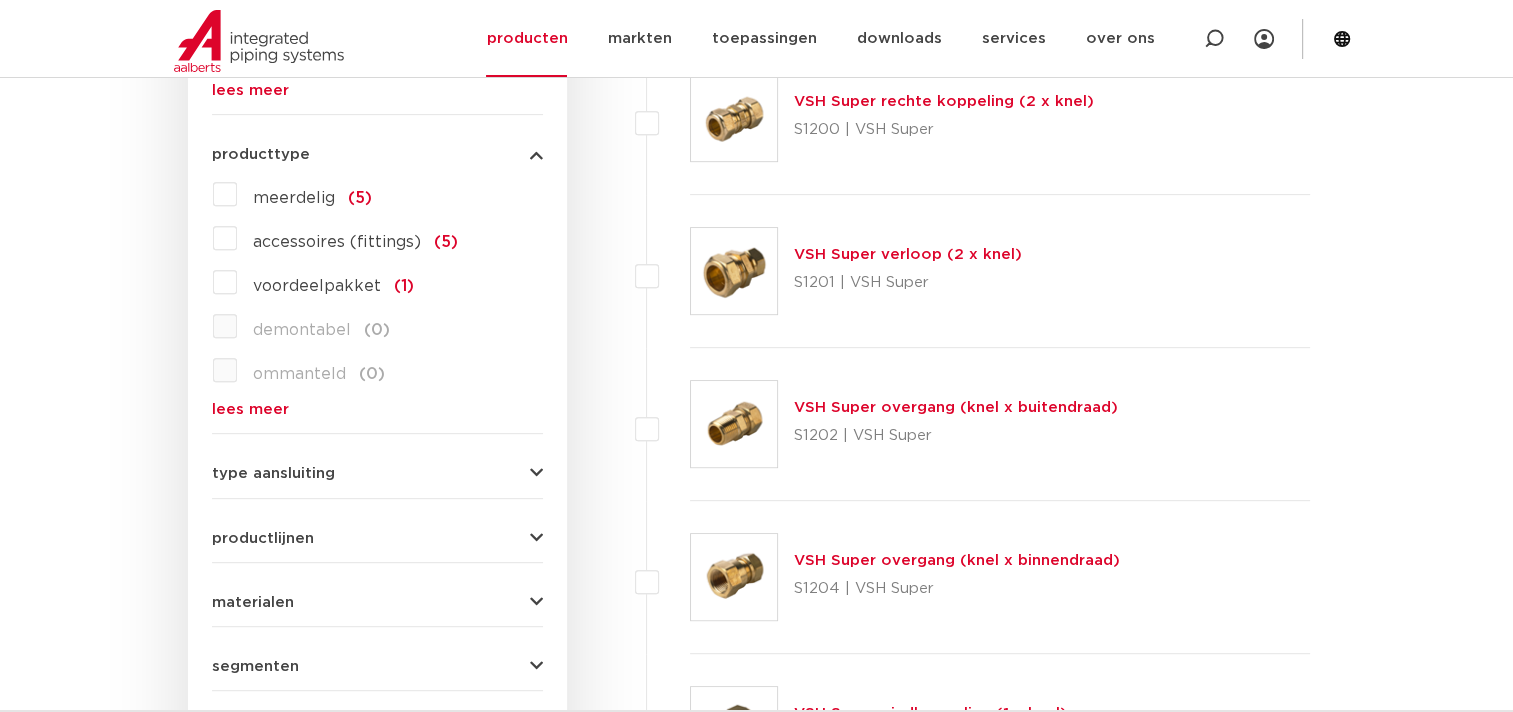scroll, scrollTop: 900, scrollLeft: 0, axis: vertical 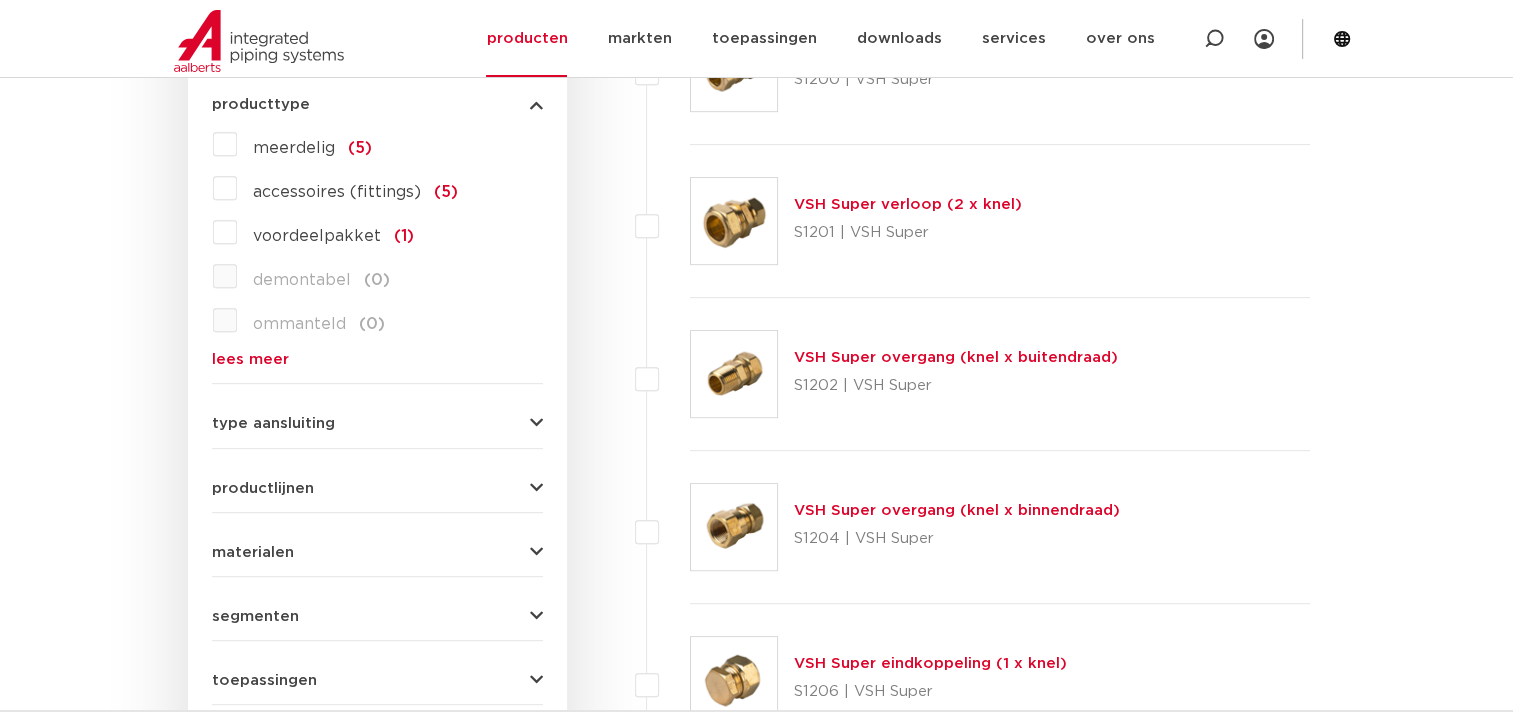 click at bounding box center (536, 423) 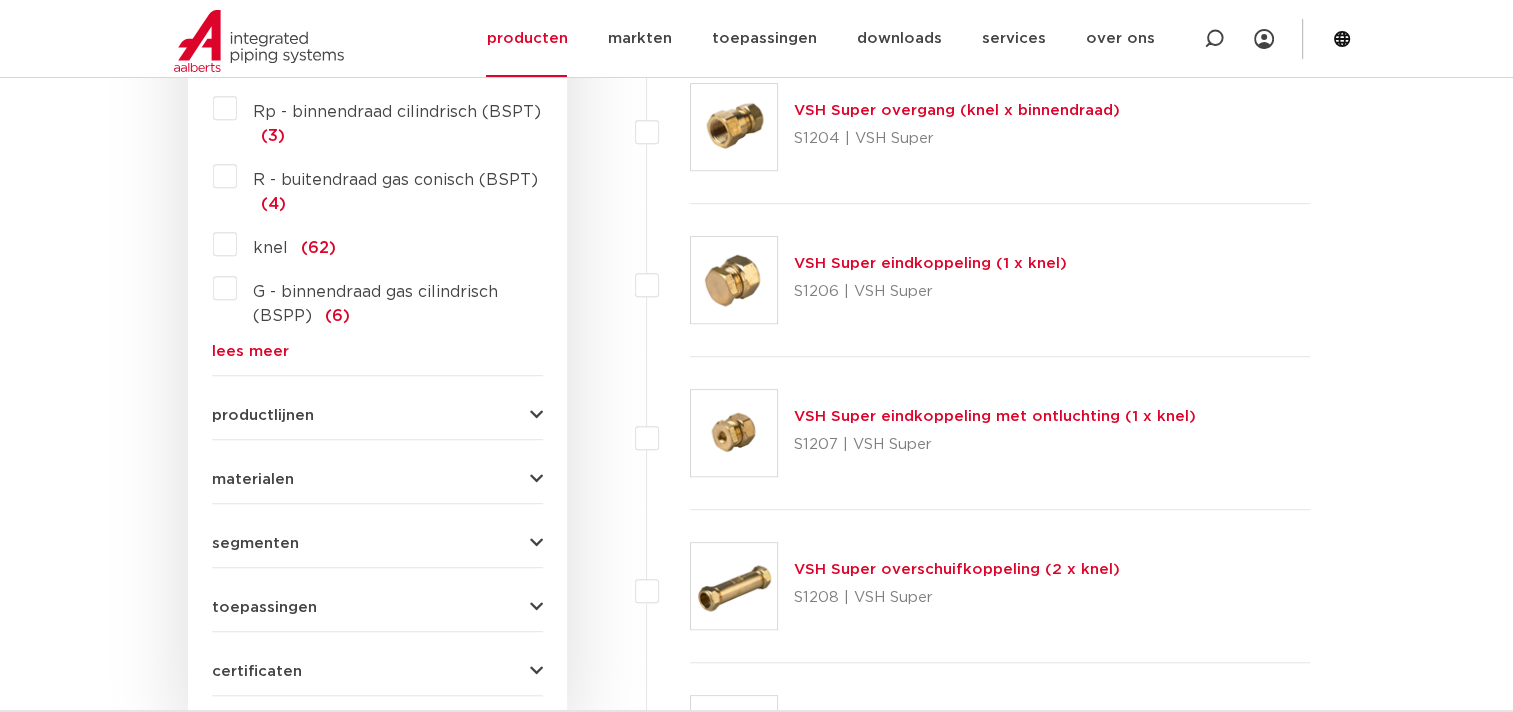 scroll, scrollTop: 1400, scrollLeft: 0, axis: vertical 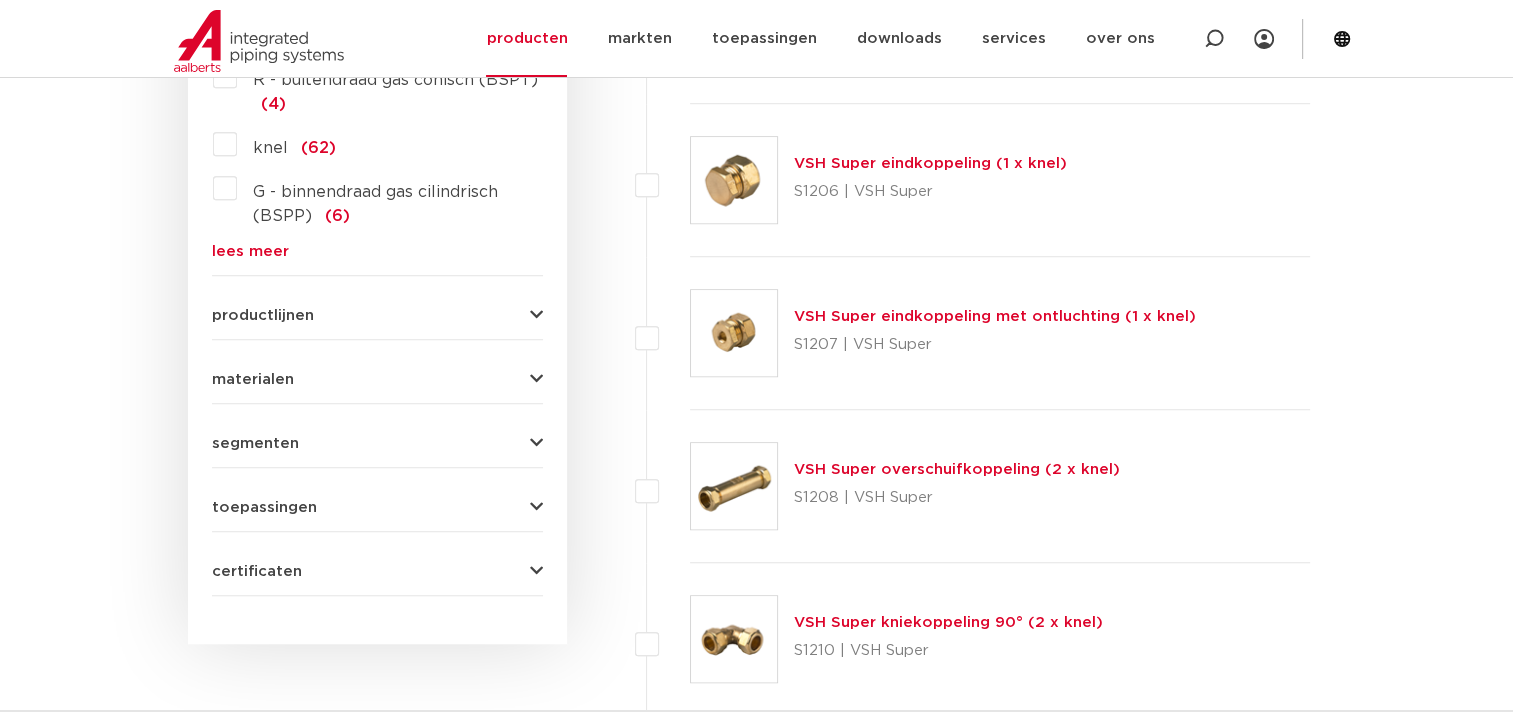 click at bounding box center [536, 315] 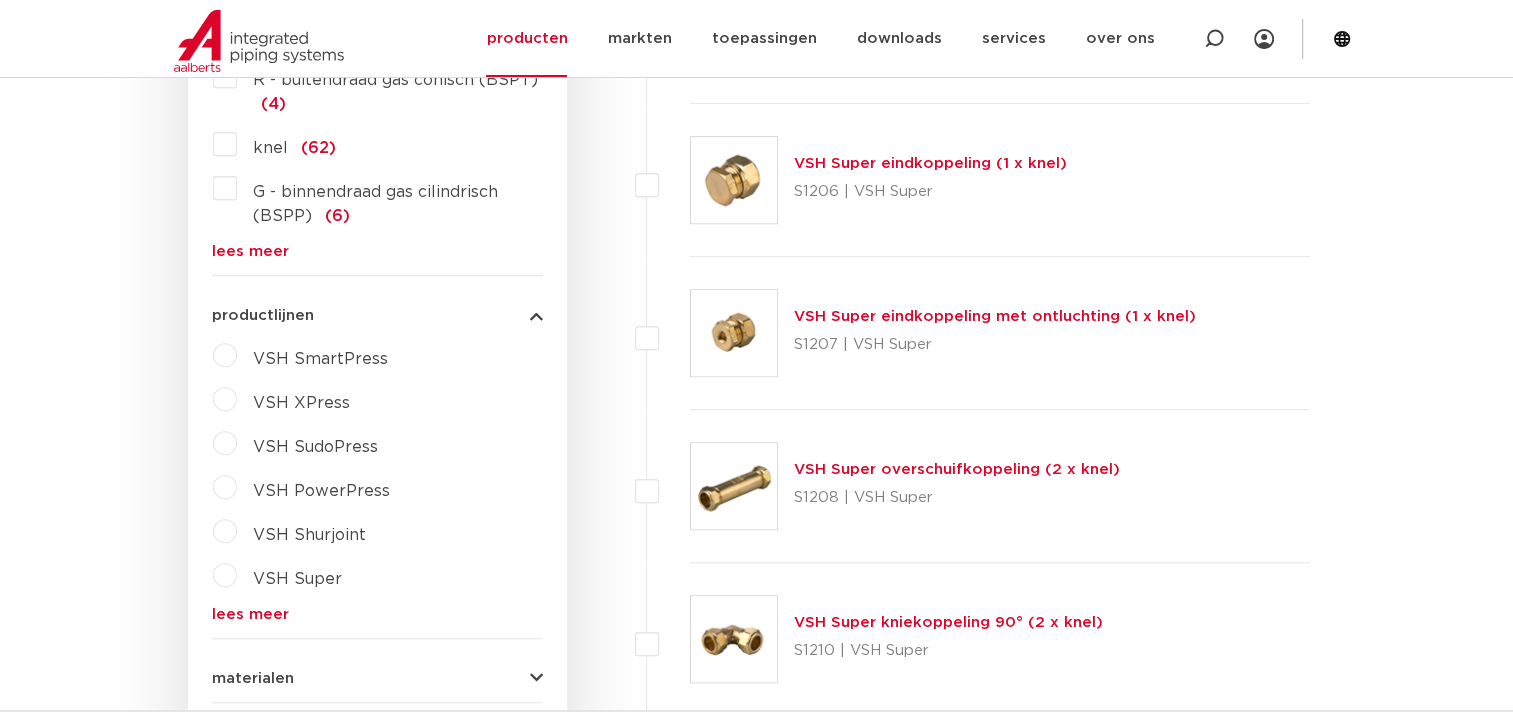 click on "VSH Super" at bounding box center (297, 579) 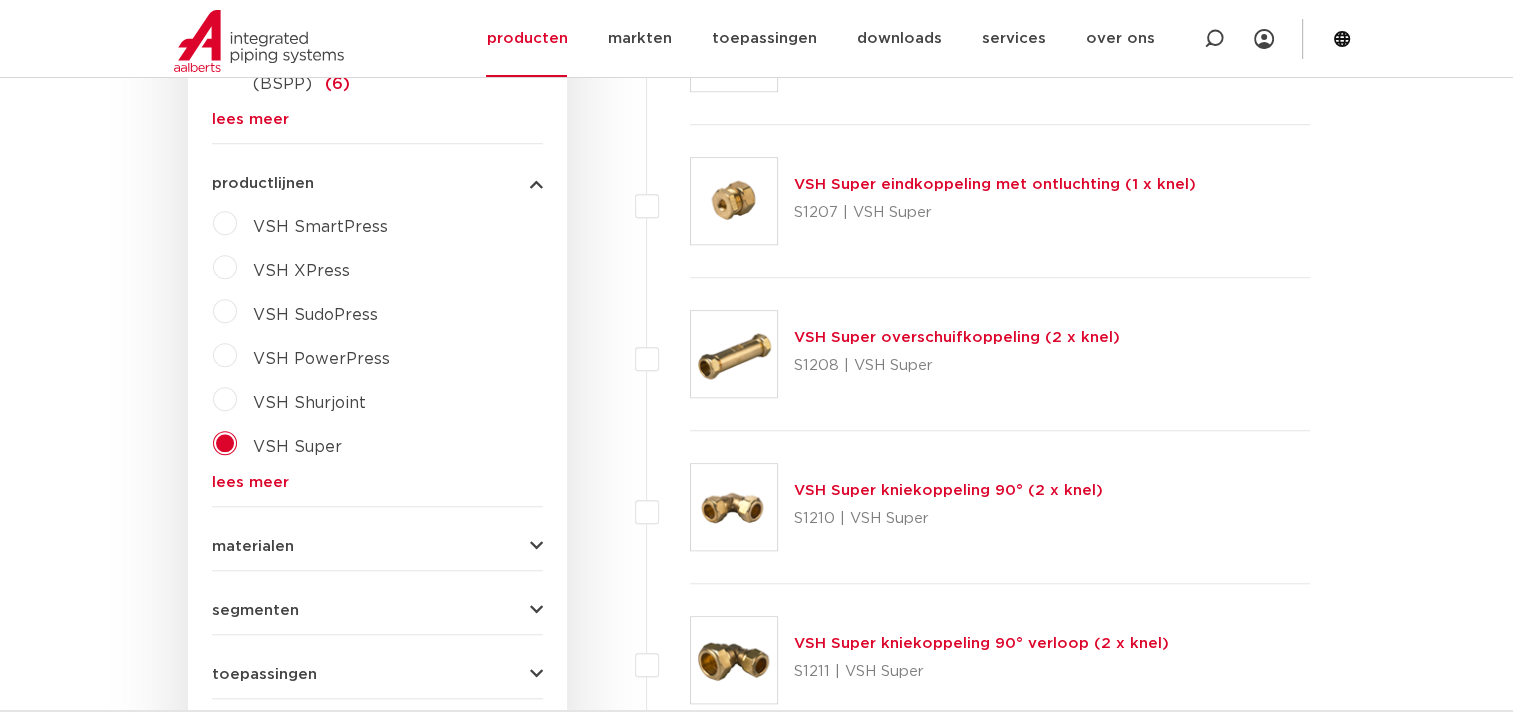 scroll, scrollTop: 1600, scrollLeft: 0, axis: vertical 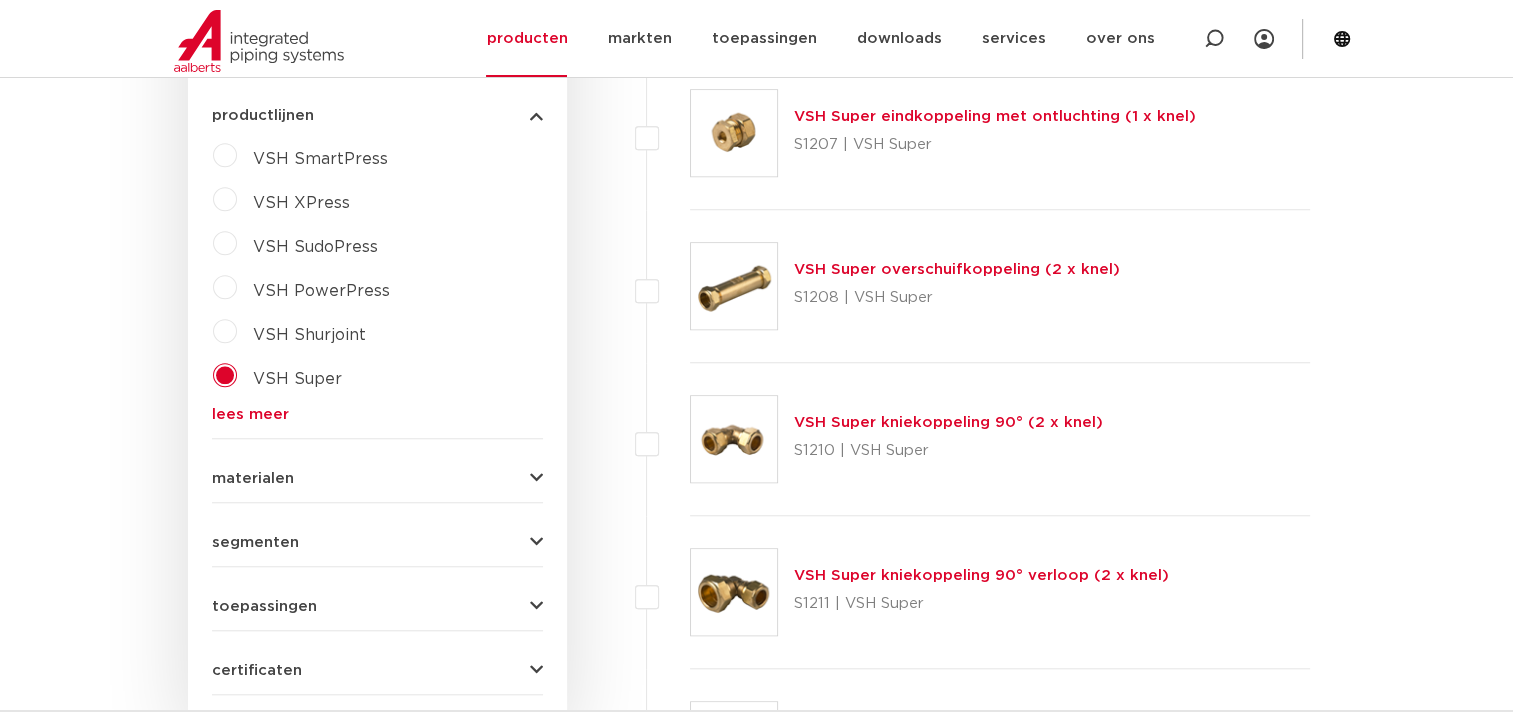 click at bounding box center [536, 478] 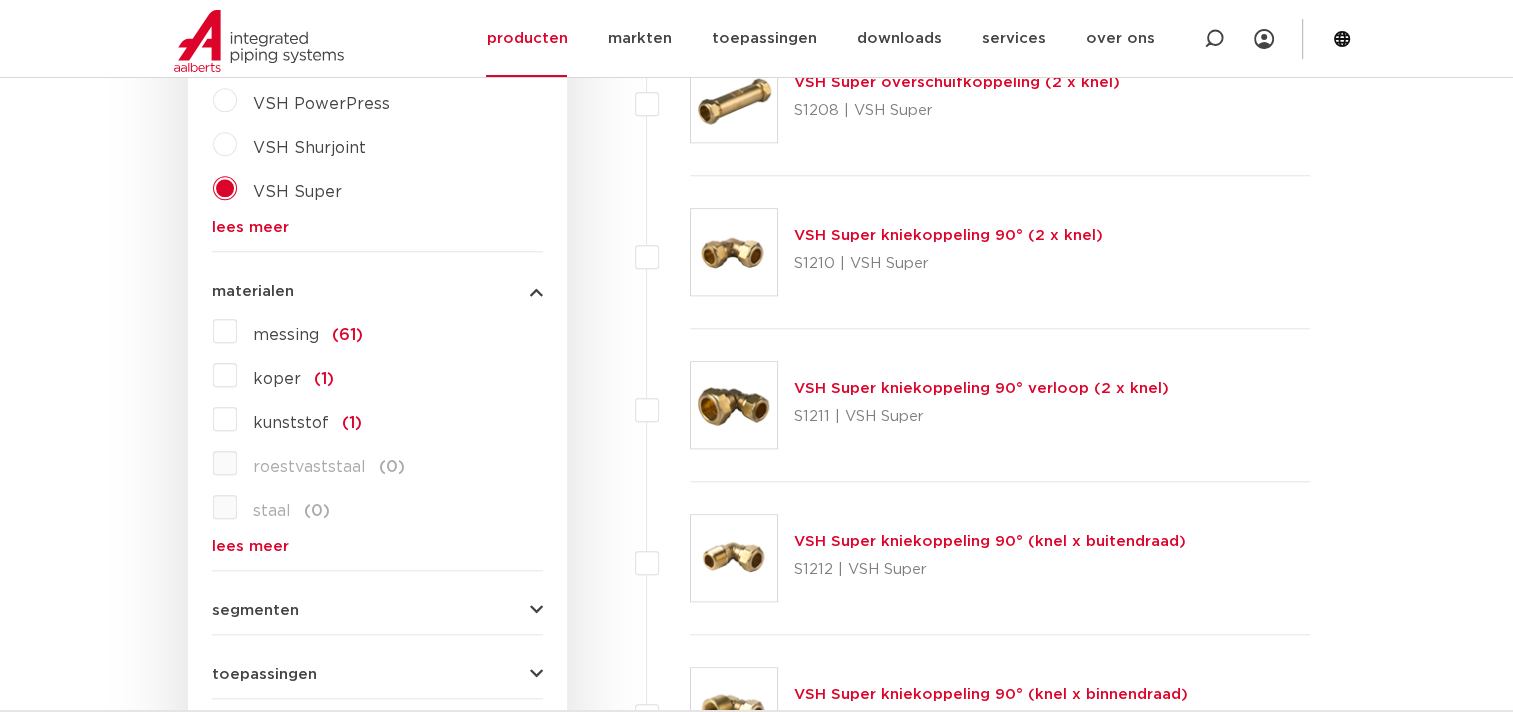 scroll, scrollTop: 1800, scrollLeft: 0, axis: vertical 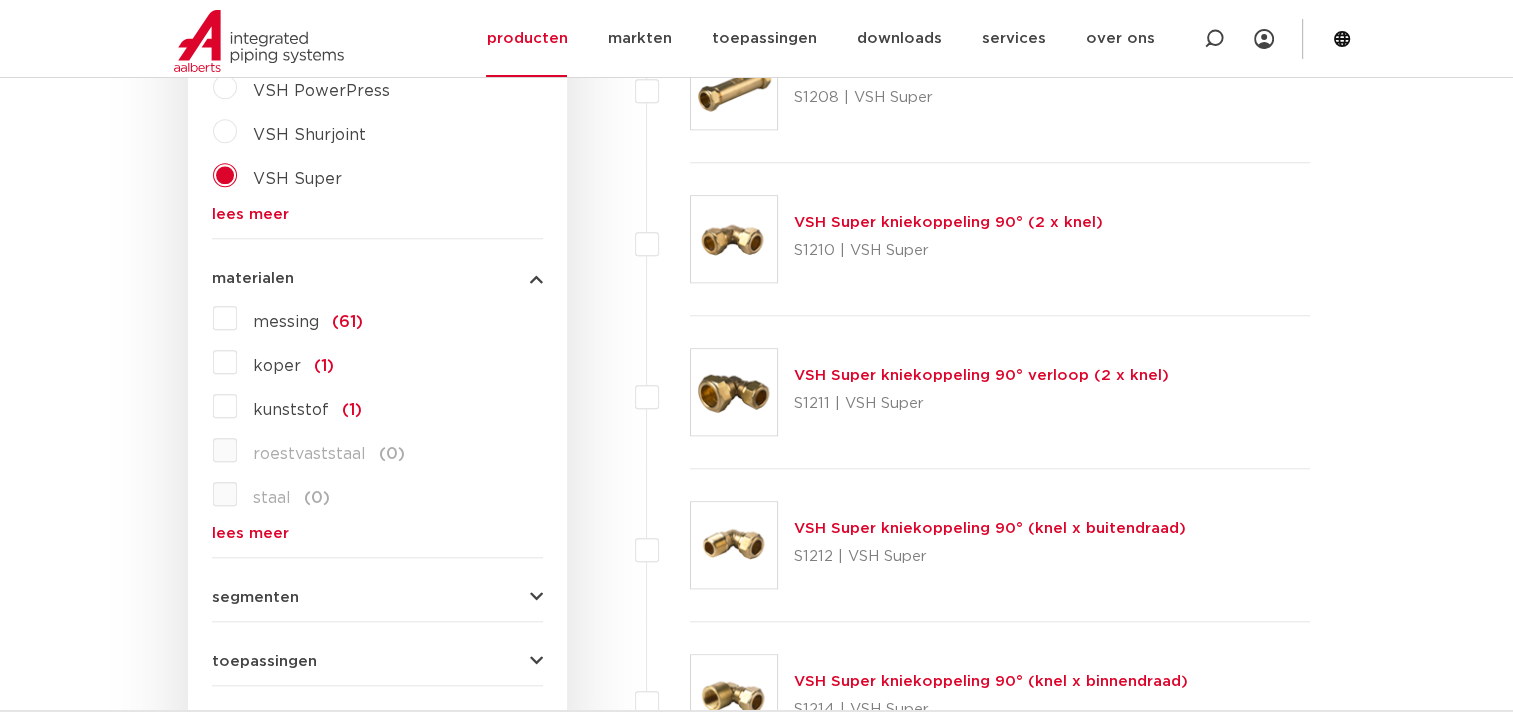 click on "messing
(61)" at bounding box center [300, 318] 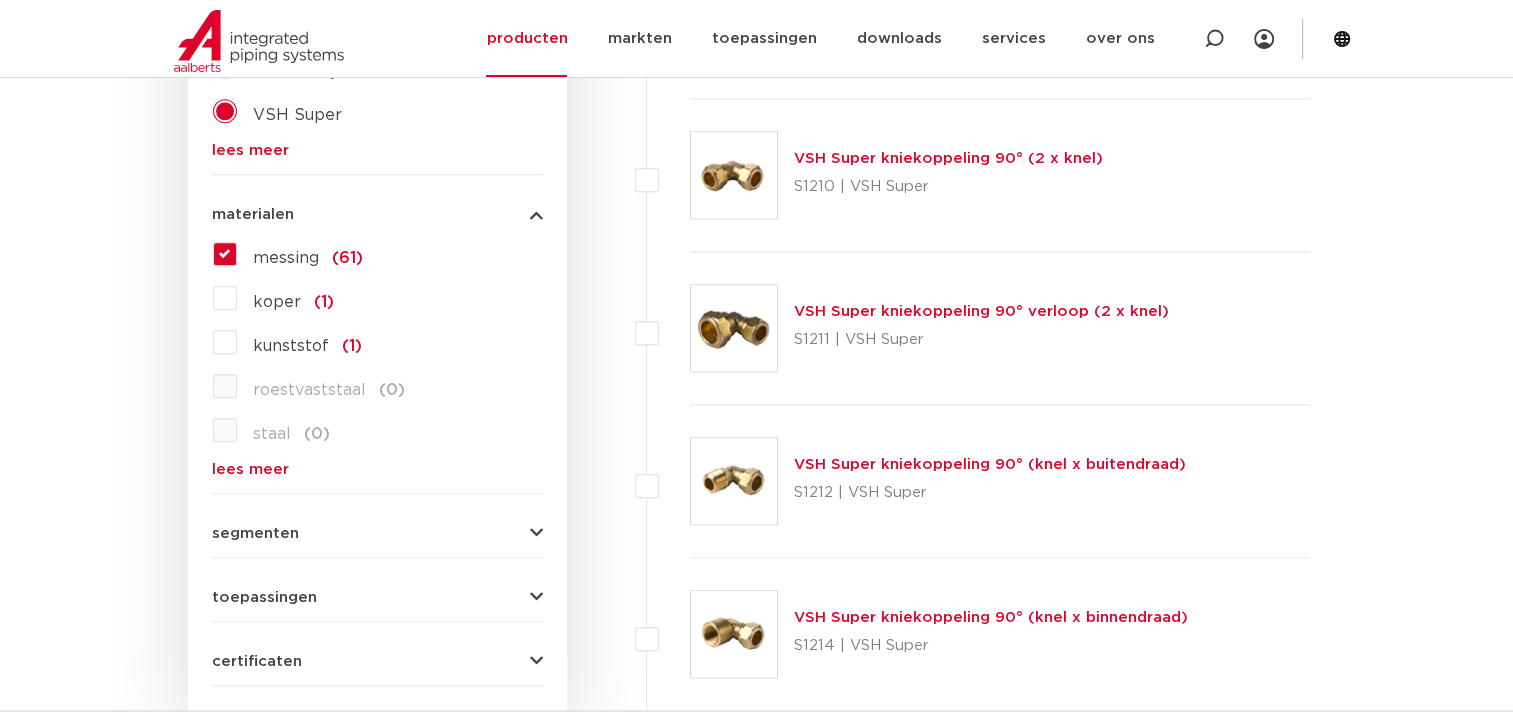 scroll, scrollTop: 1900, scrollLeft: 0, axis: vertical 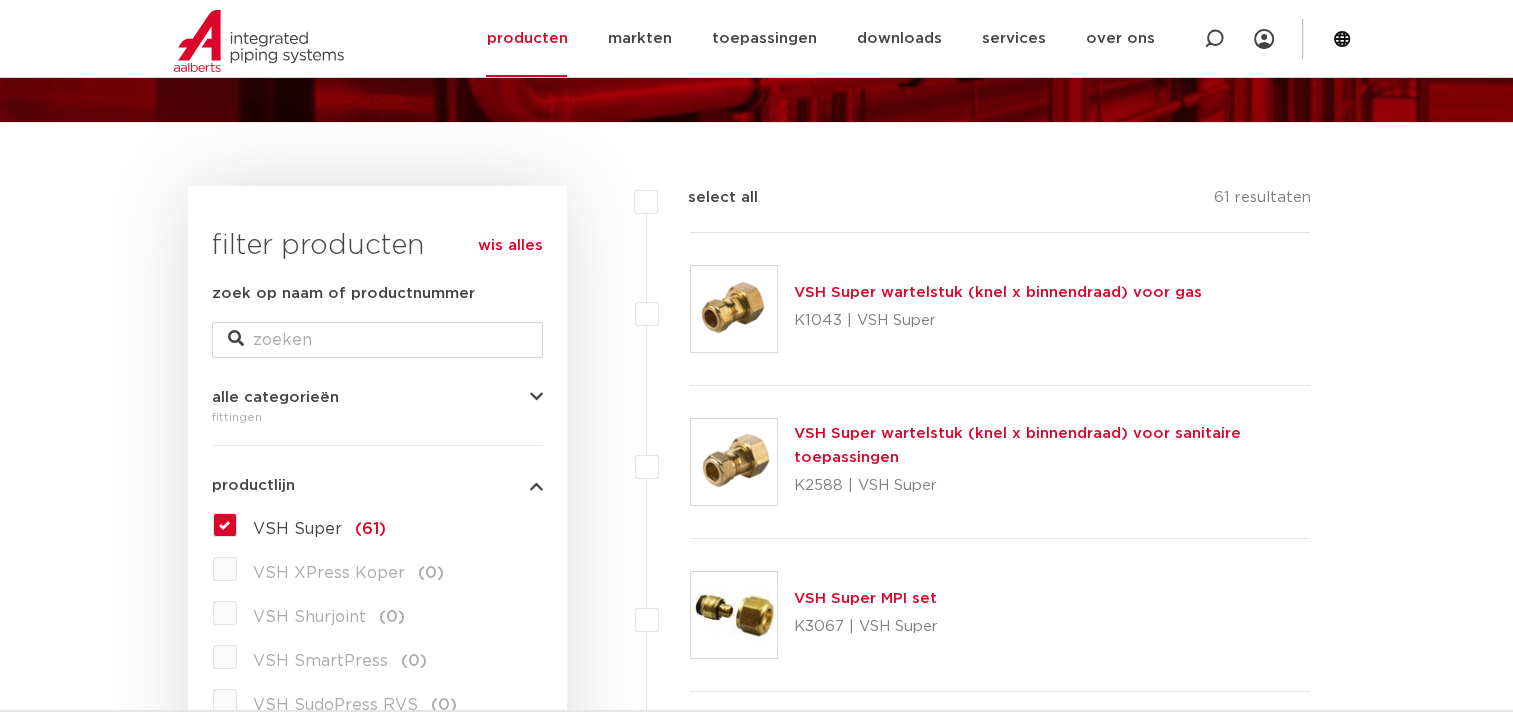 click on "alle categorieën
fittingen
fittingen
afsluiters
buizen
gereedschappen
kranen
beveiligingen
lees meer
lees minder" at bounding box center [377, 401] 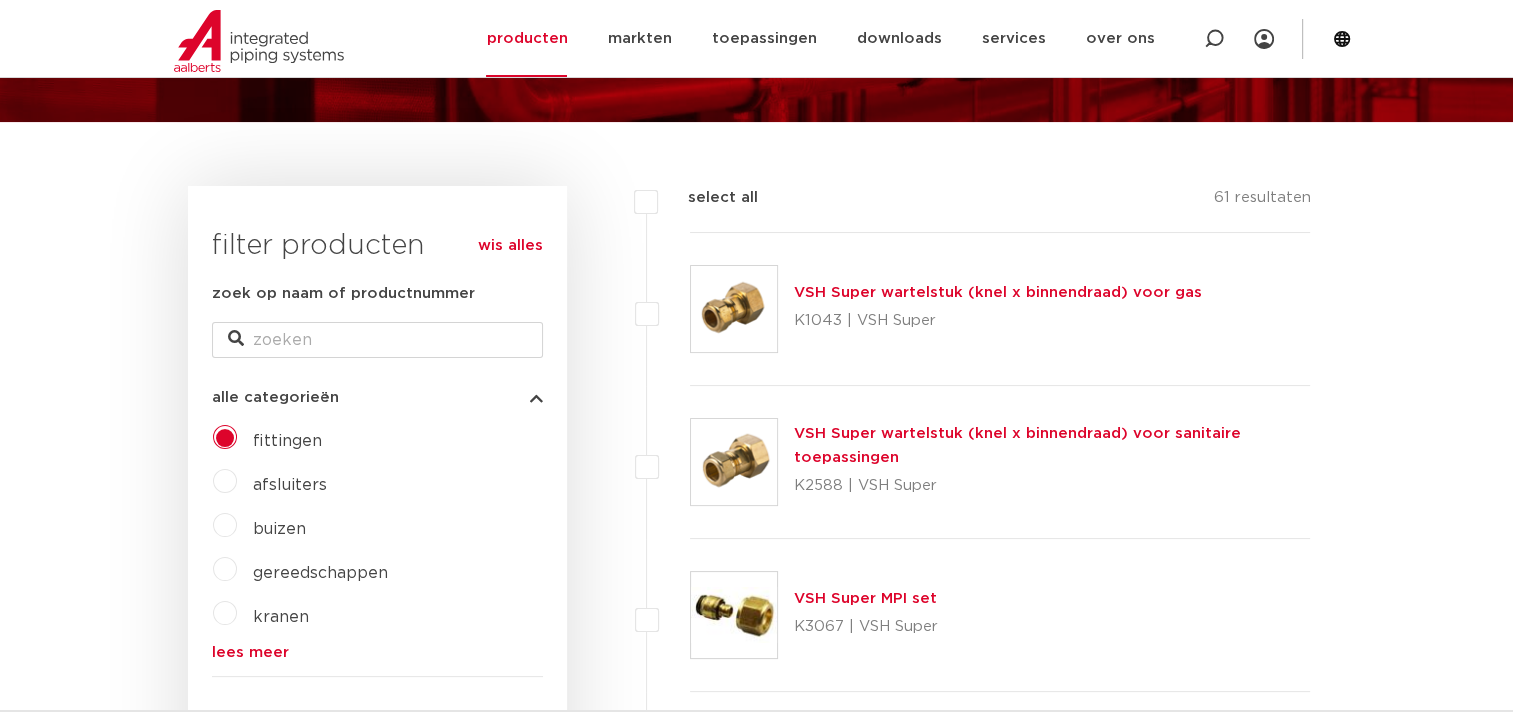 click at bounding box center [536, 397] 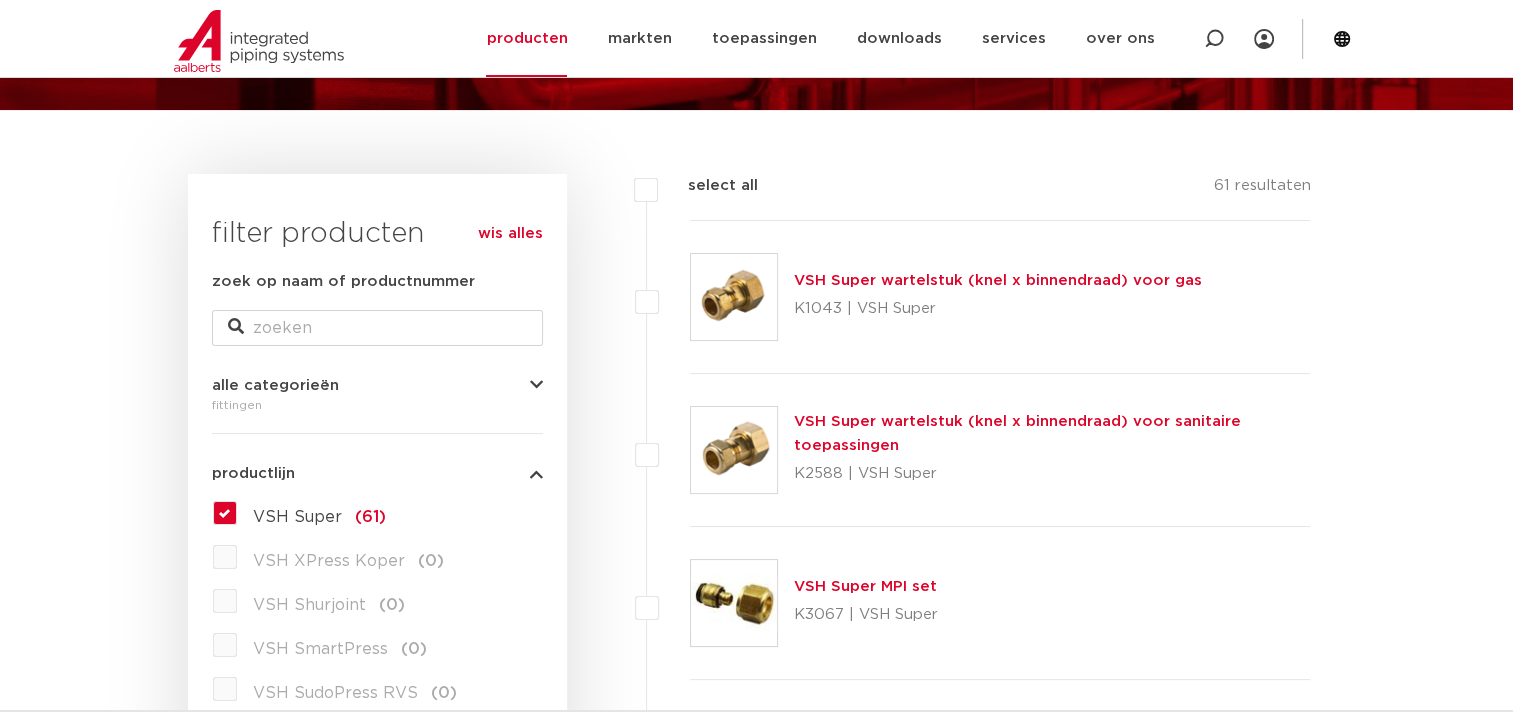 scroll, scrollTop: 200, scrollLeft: 0, axis: vertical 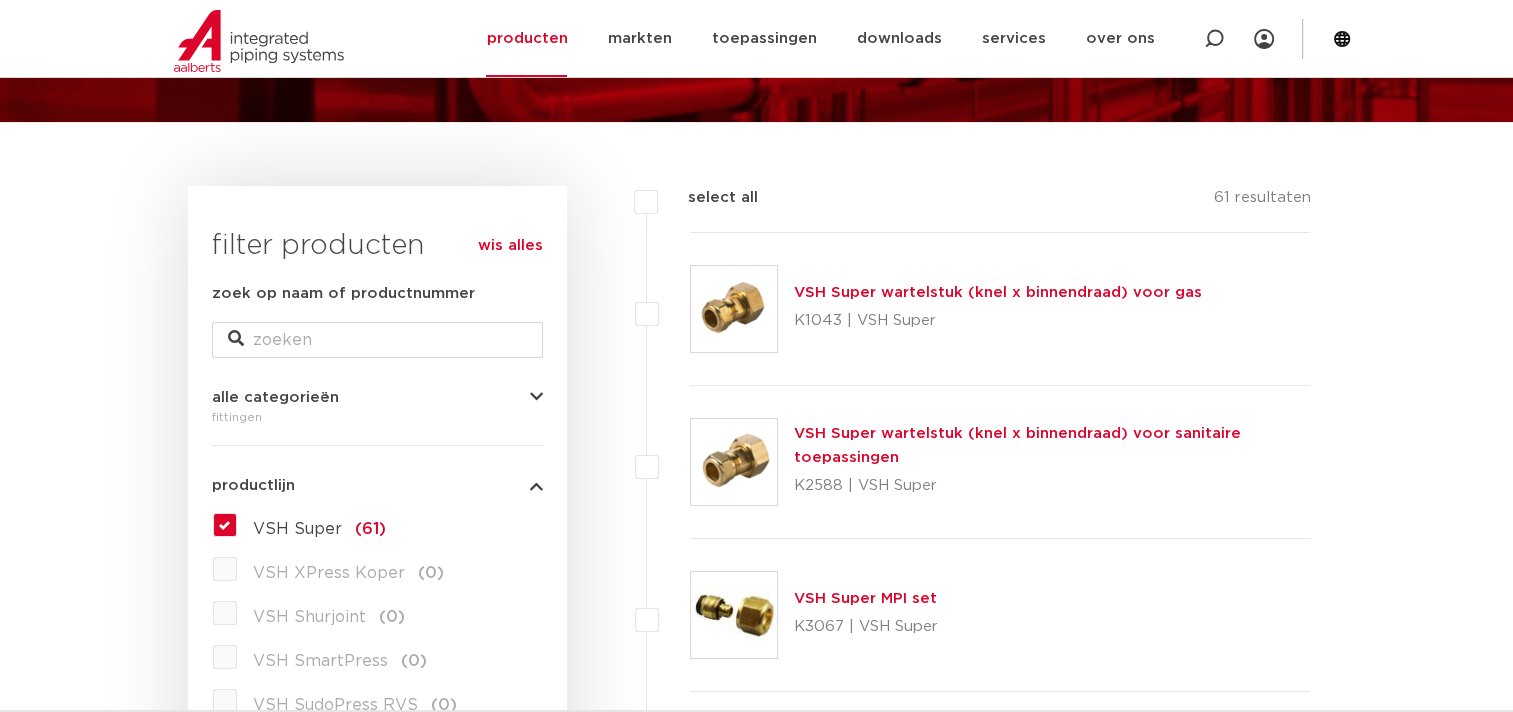 click on "VSH Super wartelstuk (knel x binnendraad) voor sanitaire toepassingen" at bounding box center (1017, 445) 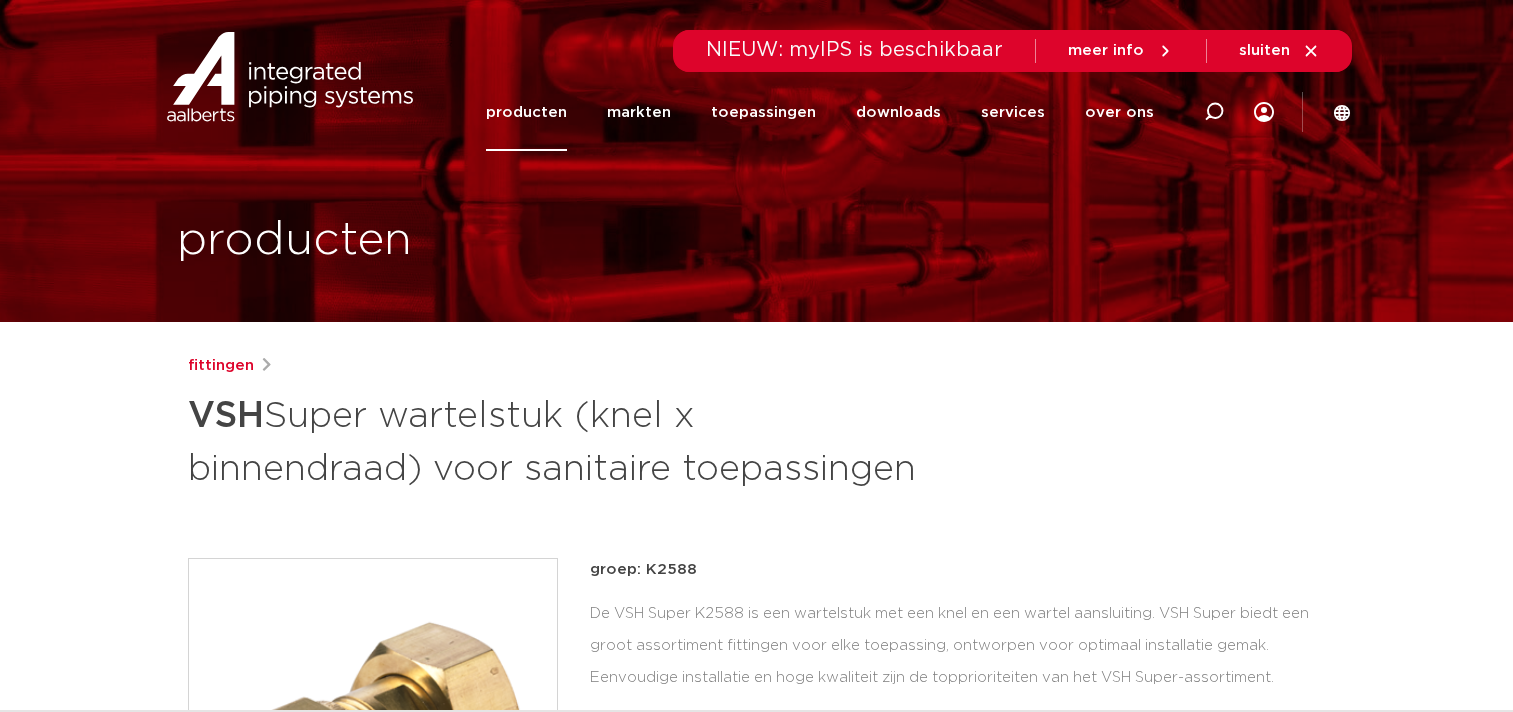 scroll, scrollTop: 0, scrollLeft: 0, axis: both 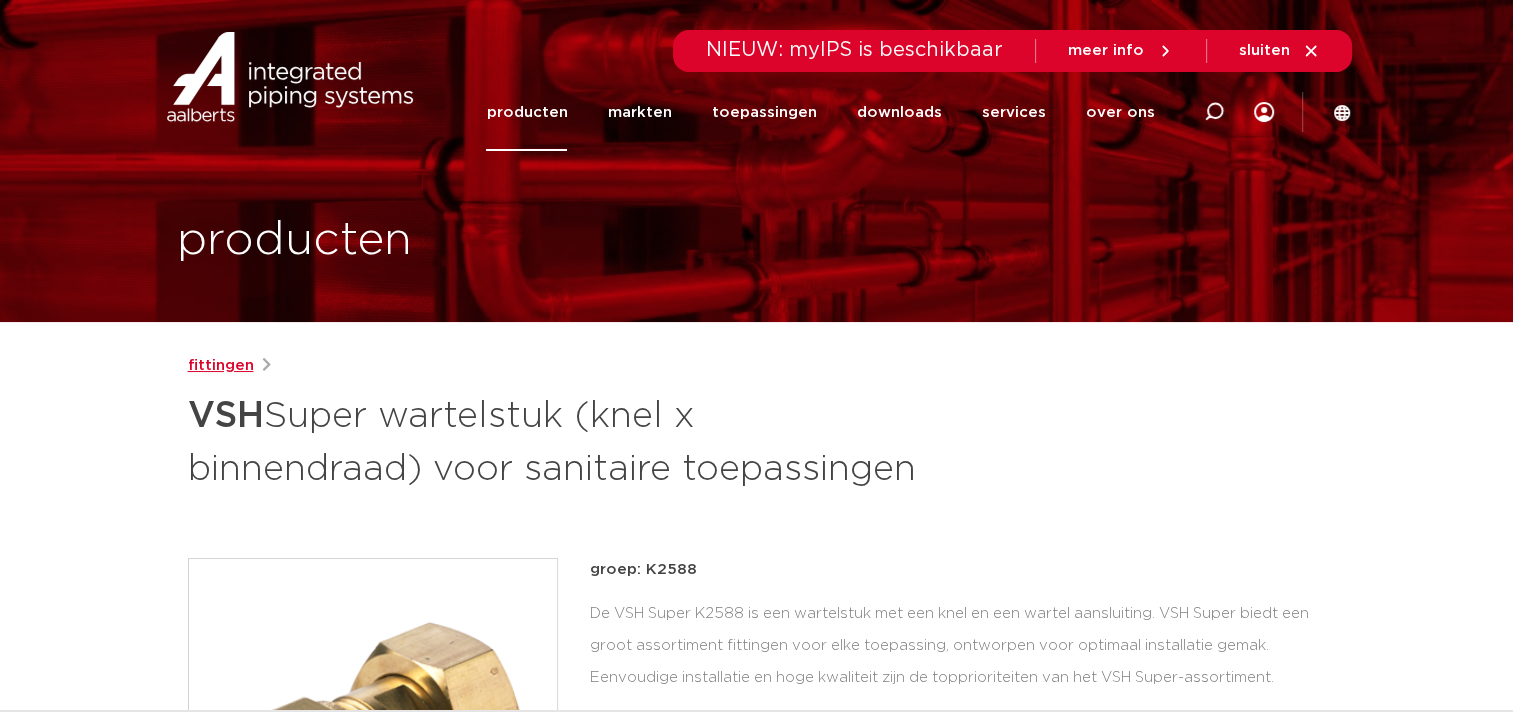 click on "fittingen" at bounding box center [221, 366] 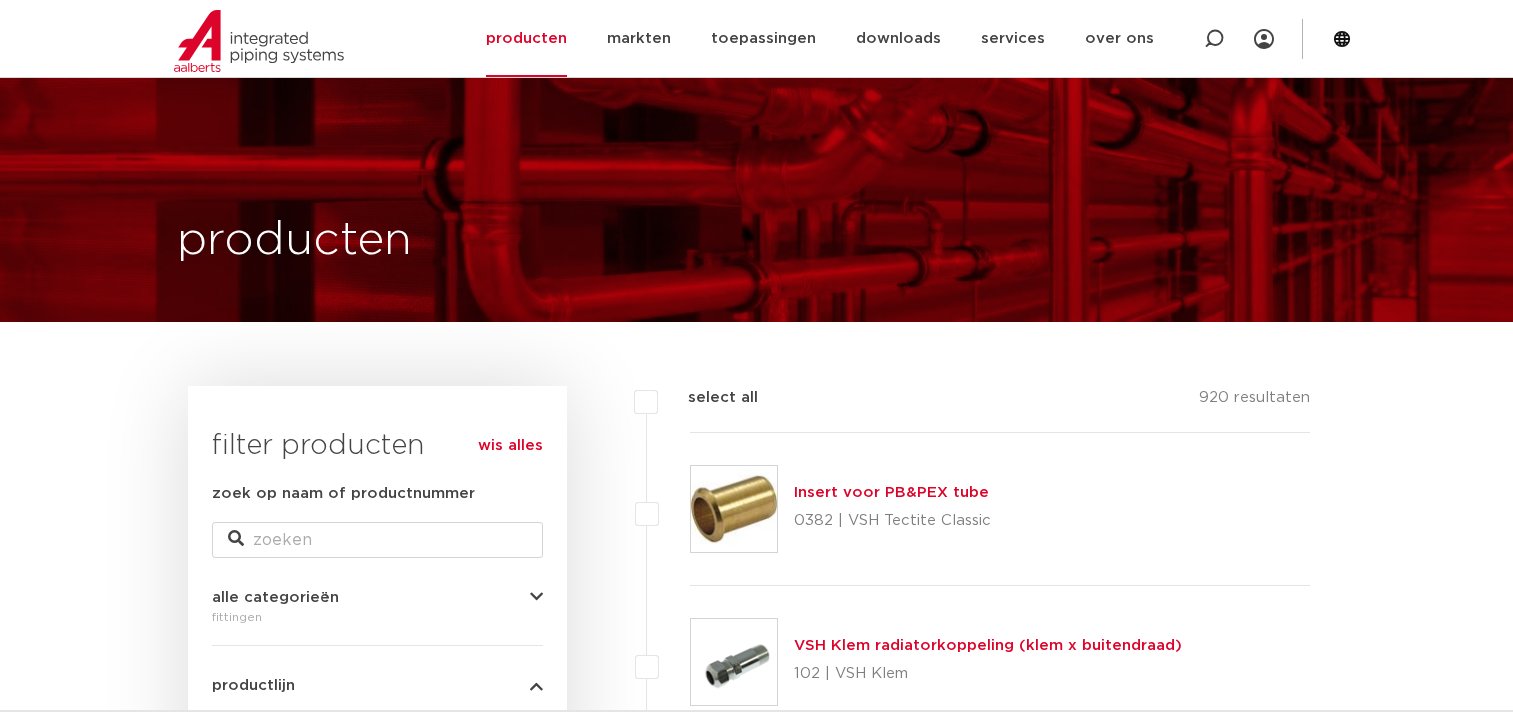 scroll, scrollTop: 200, scrollLeft: 0, axis: vertical 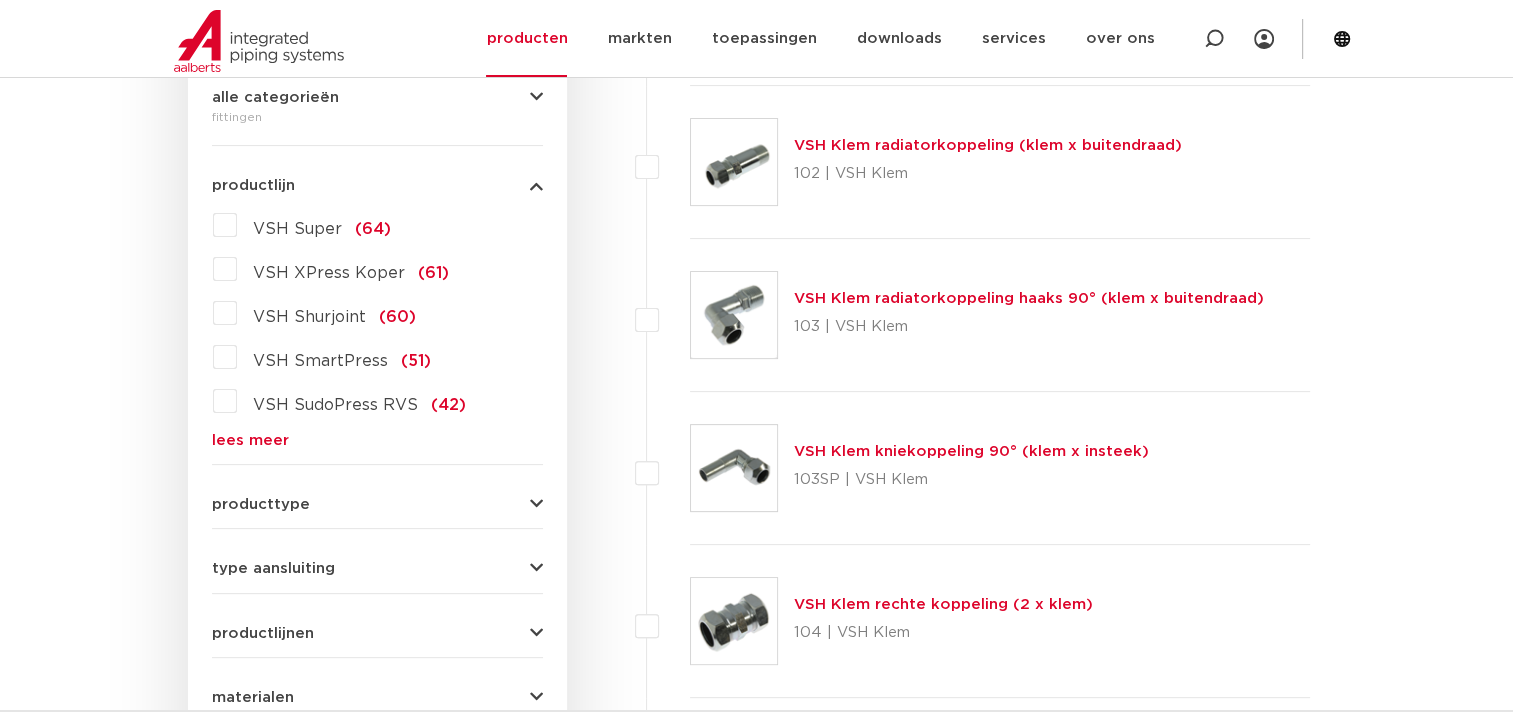 click on "VSH Super
(64)" at bounding box center (314, 225) 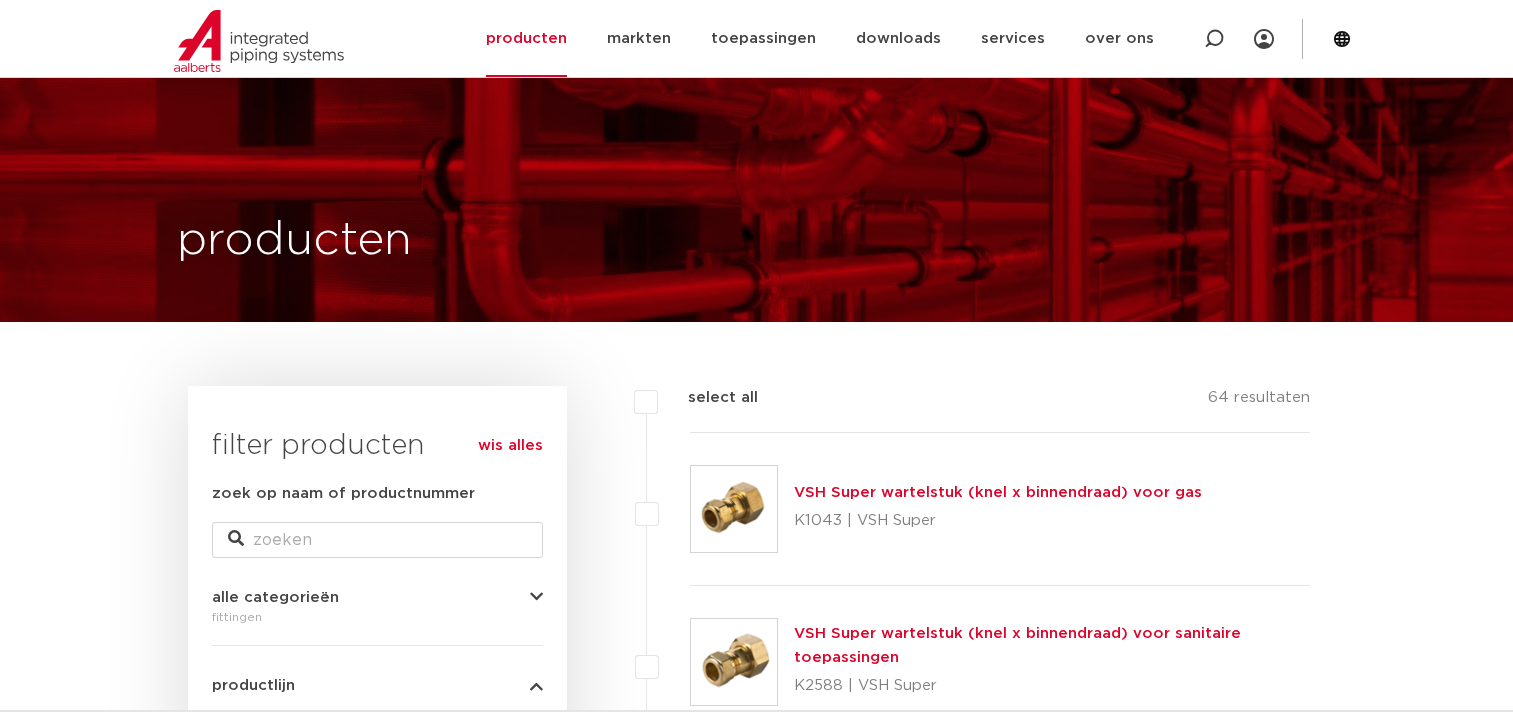 scroll, scrollTop: 500, scrollLeft: 0, axis: vertical 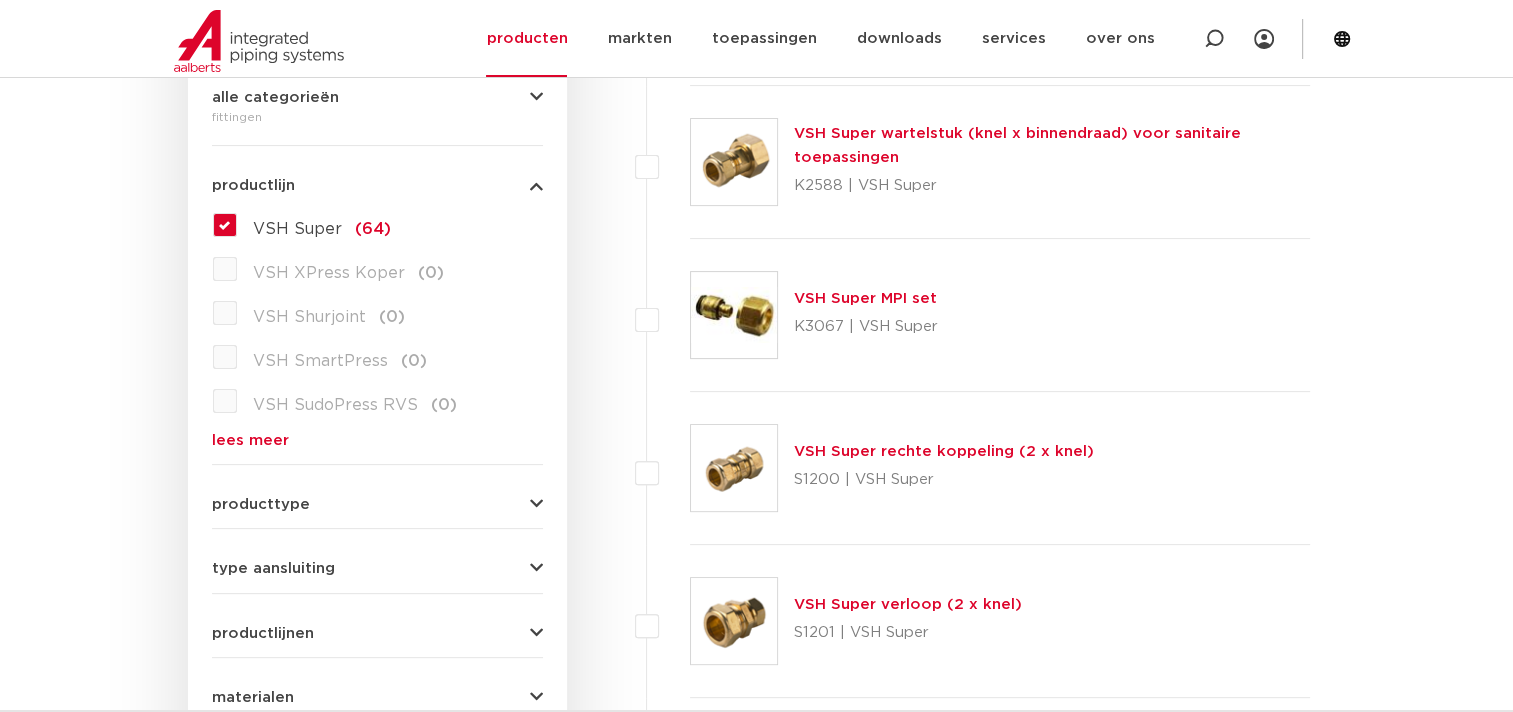 click at bounding box center [536, 504] 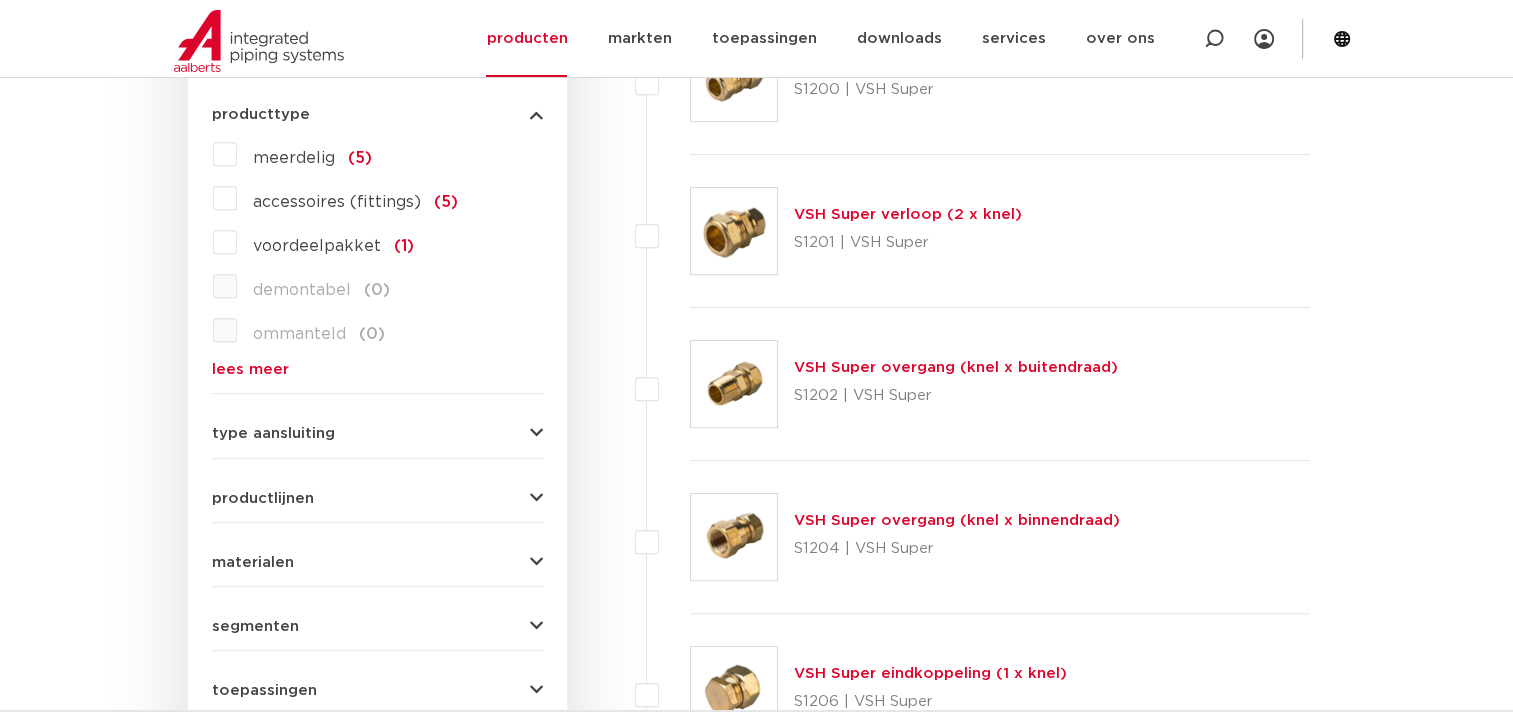 scroll, scrollTop: 900, scrollLeft: 0, axis: vertical 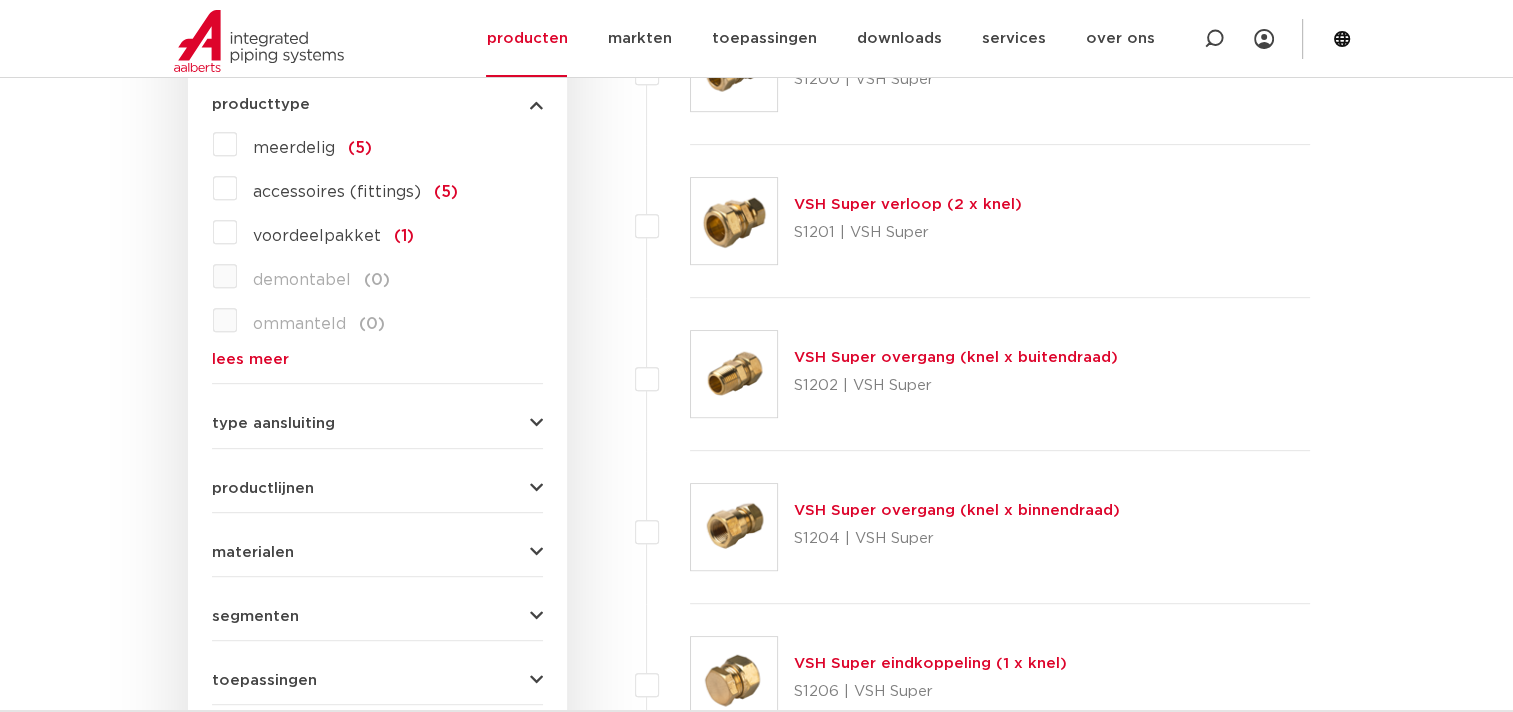 click at bounding box center (536, 423) 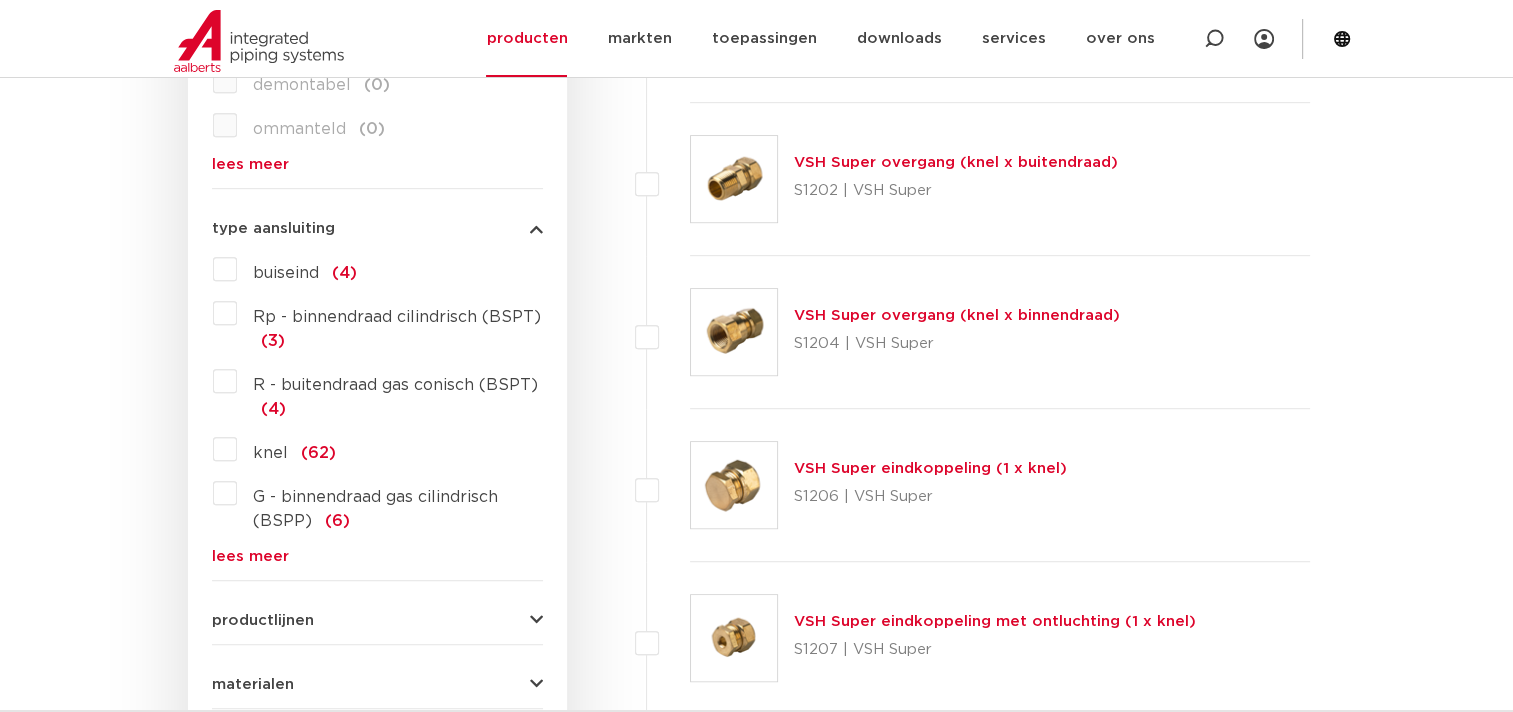 scroll, scrollTop: 1100, scrollLeft: 0, axis: vertical 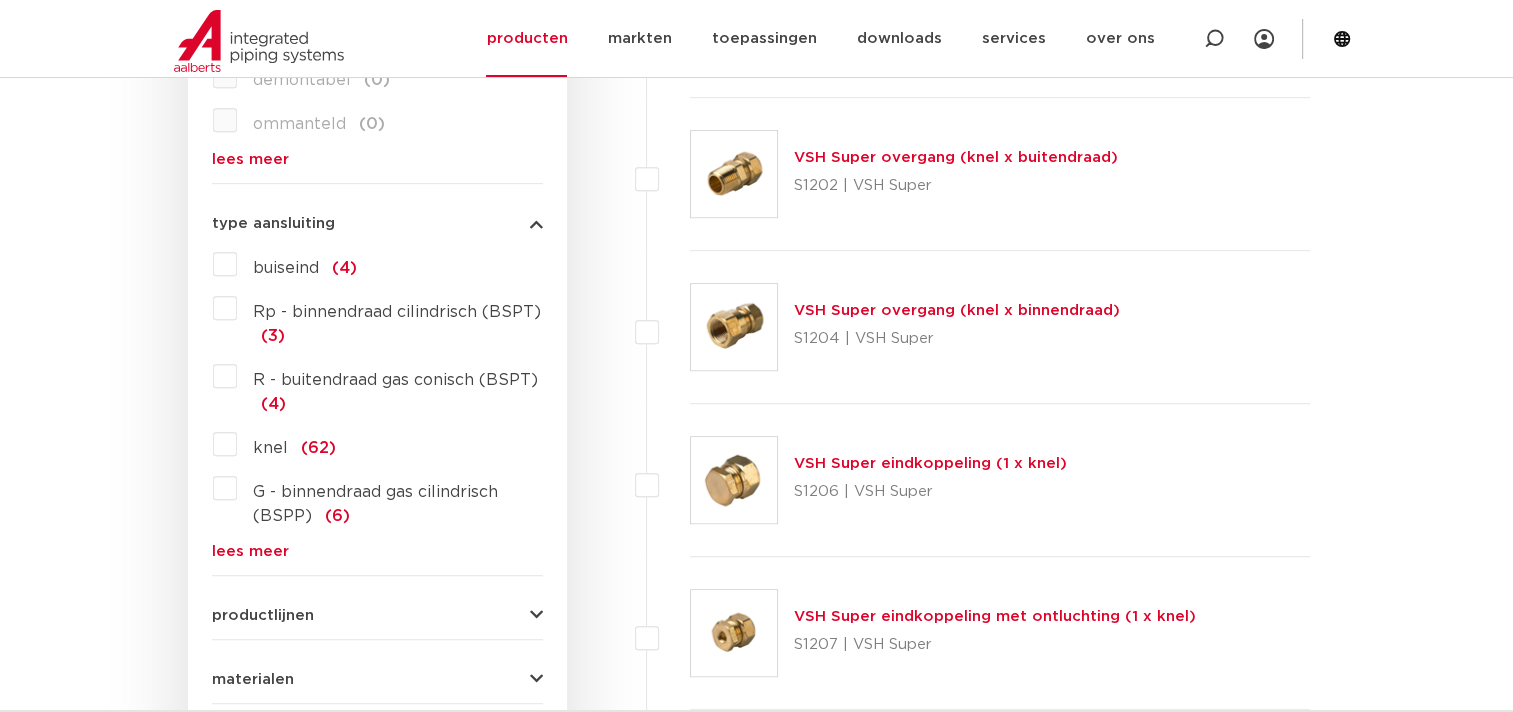 click on "G - binnendraad gas cilindrisch (BSPP)
(6)" at bounding box center (390, 500) 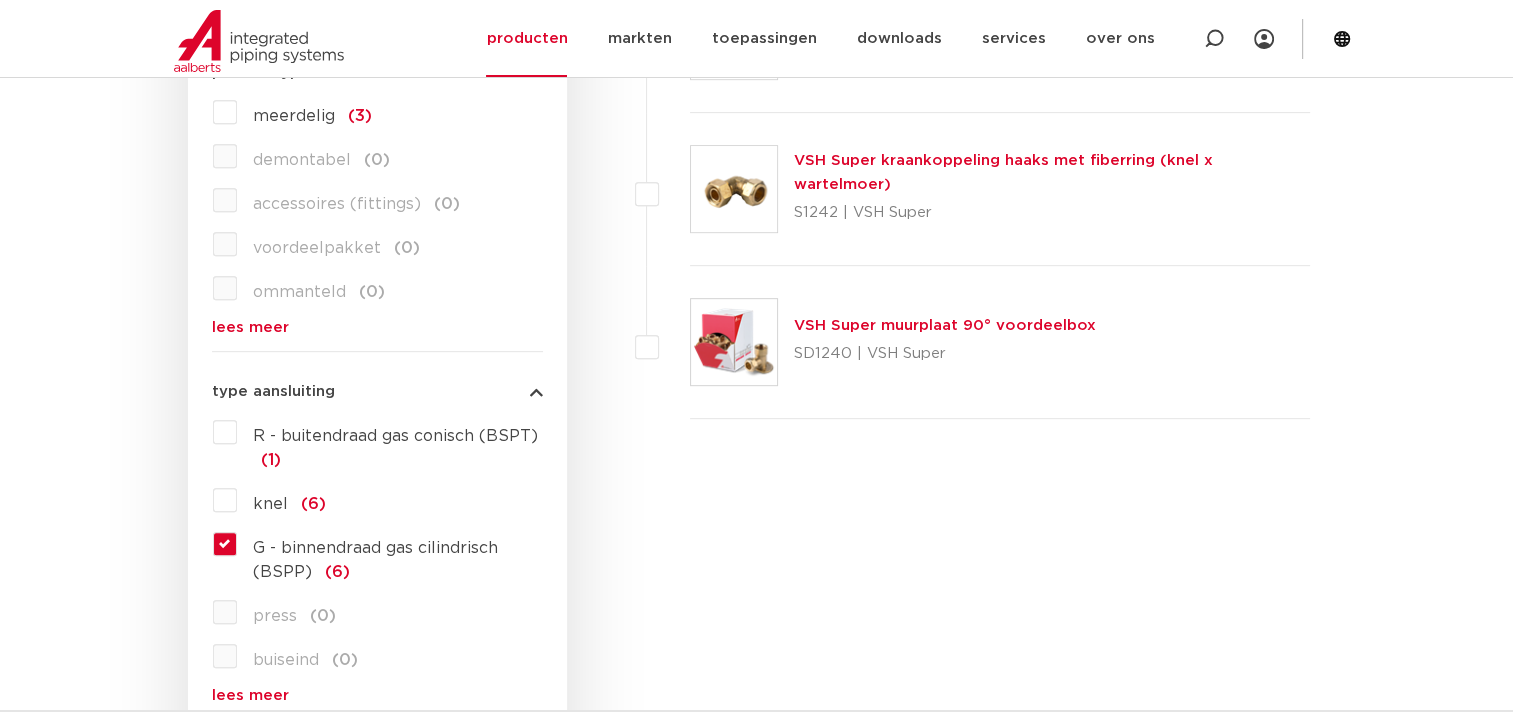 scroll, scrollTop: 0, scrollLeft: 0, axis: both 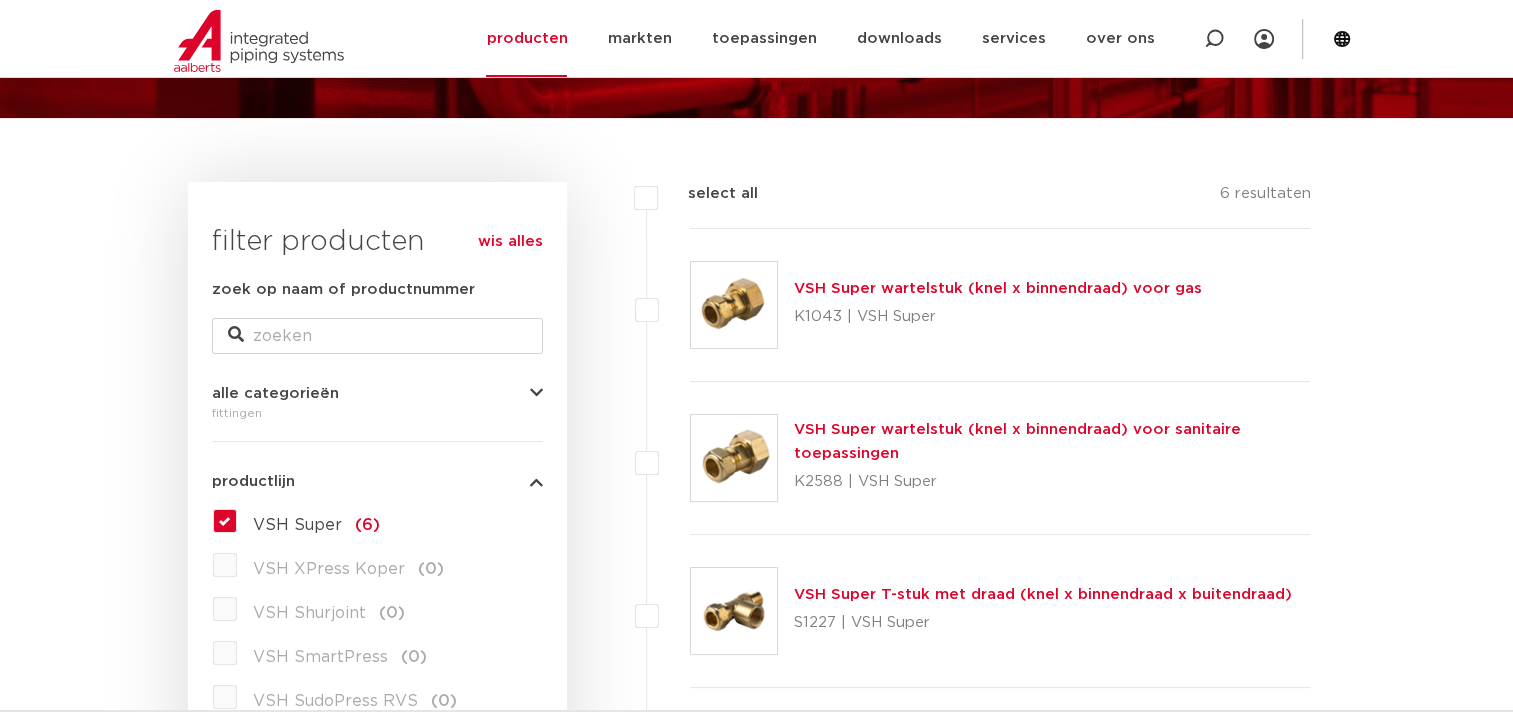 click on "VSH Super wartelstuk (knel x binnendraad) voor gas" at bounding box center [998, 288] 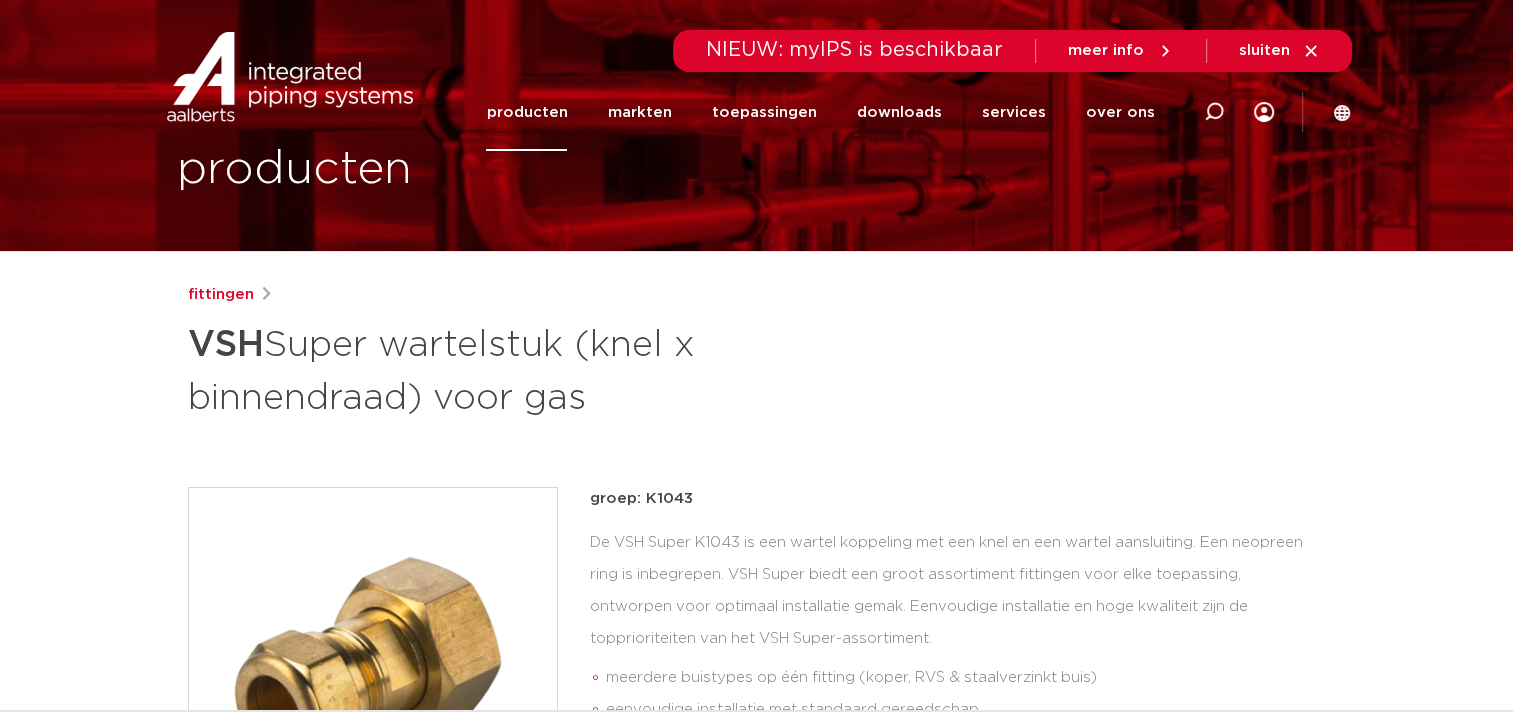 scroll, scrollTop: 0, scrollLeft: 0, axis: both 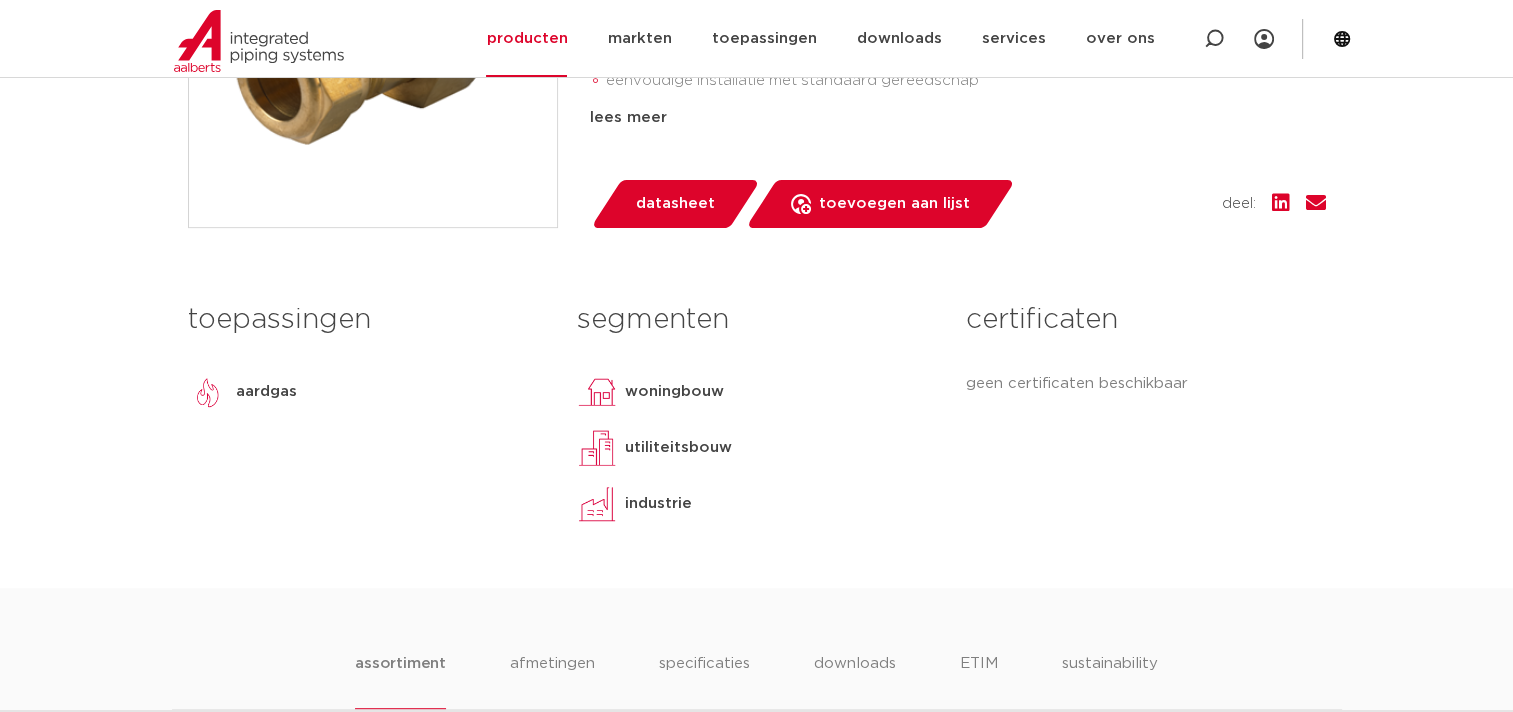click on "datasheet" at bounding box center (675, 204) 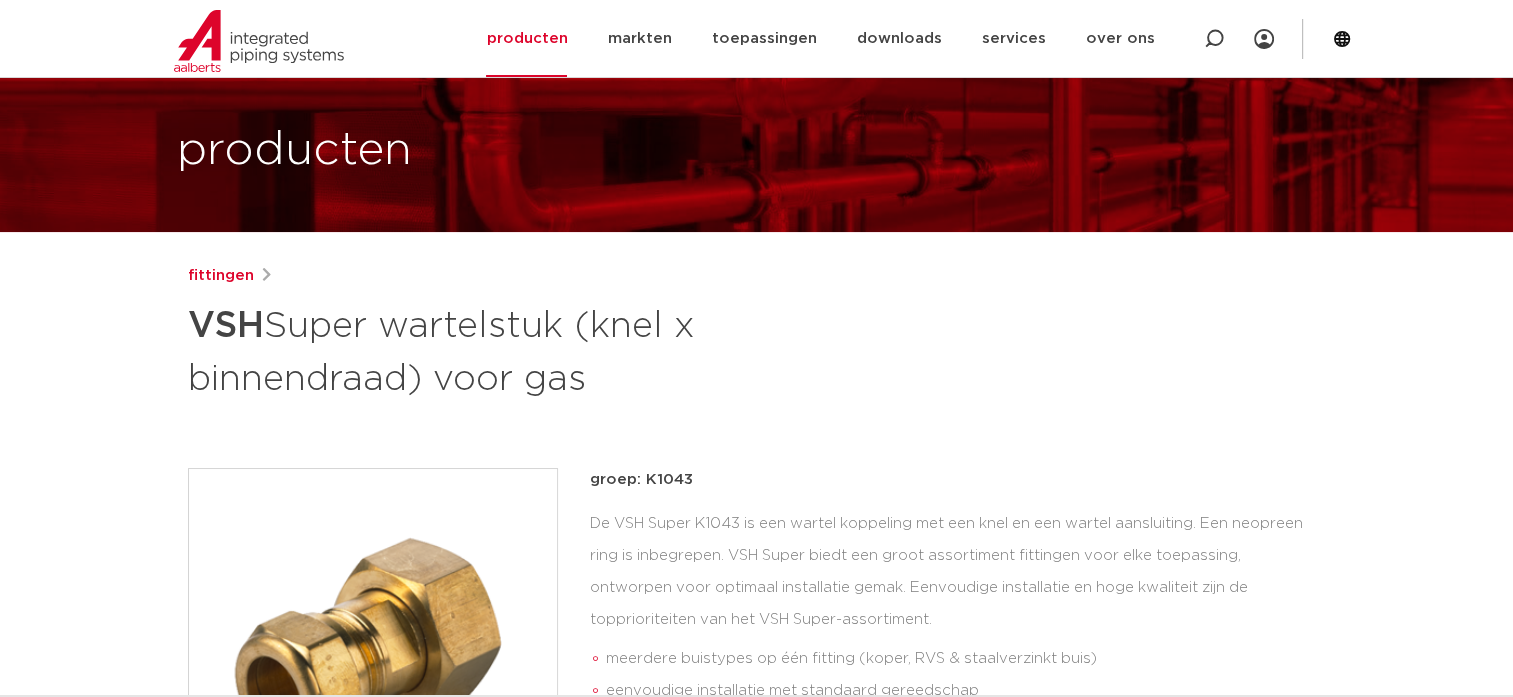 scroll, scrollTop: 0, scrollLeft: 0, axis: both 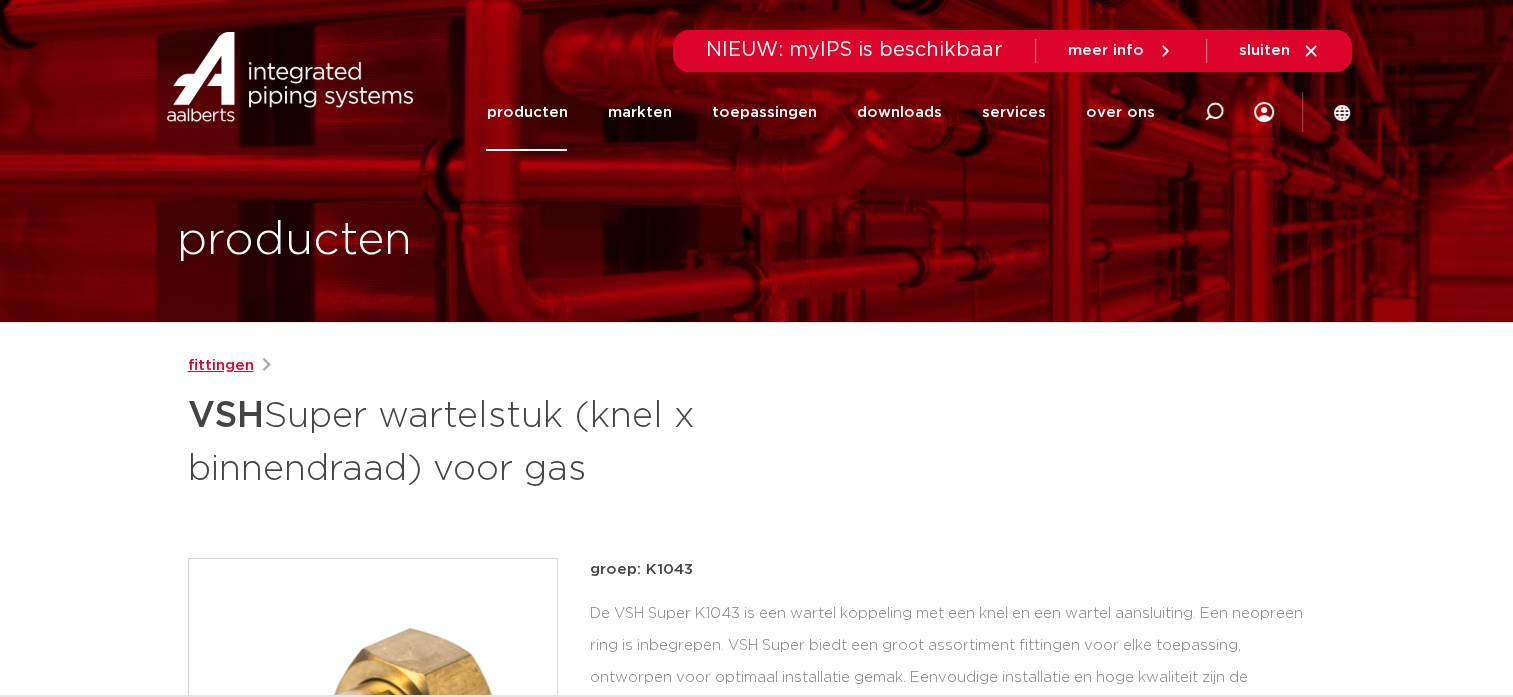 click on "fittingen" at bounding box center (221, 366) 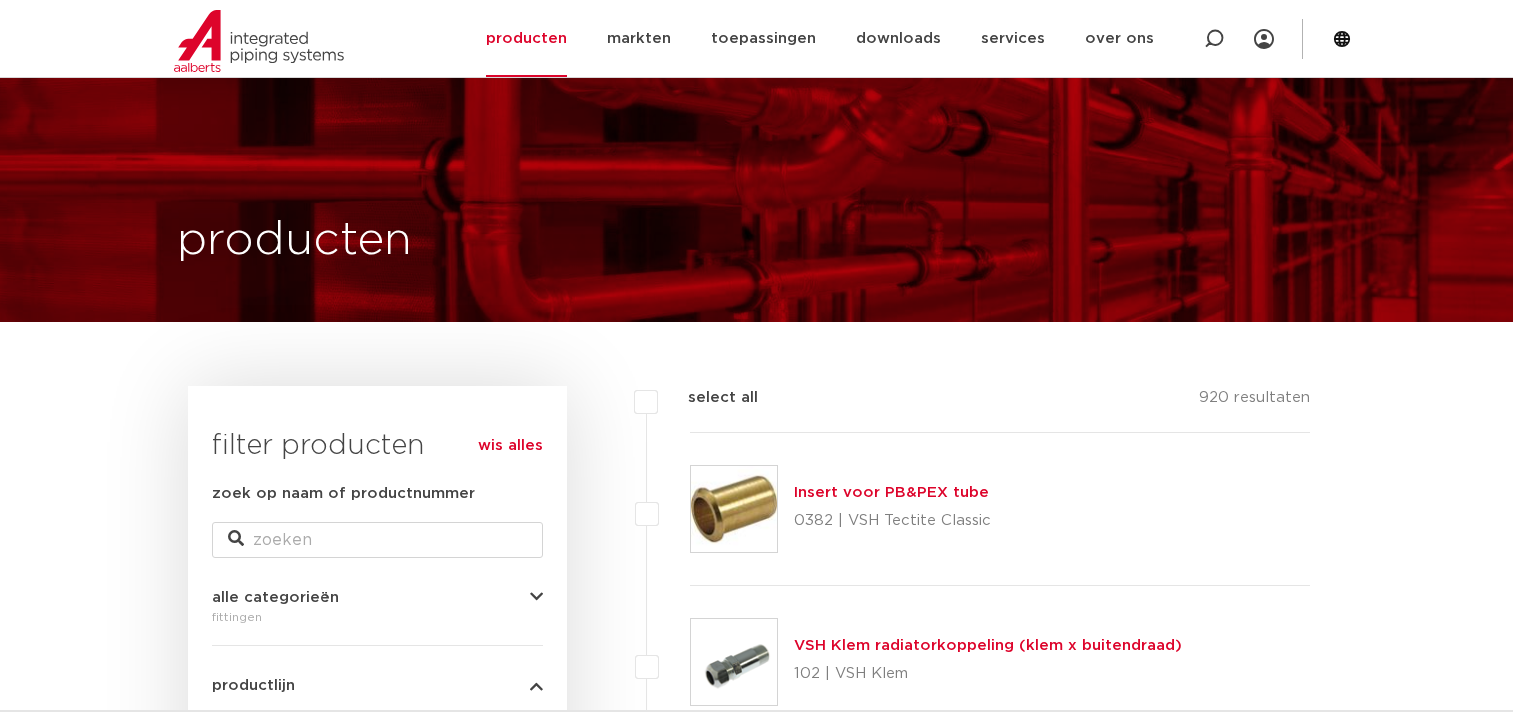 scroll, scrollTop: 204, scrollLeft: 0, axis: vertical 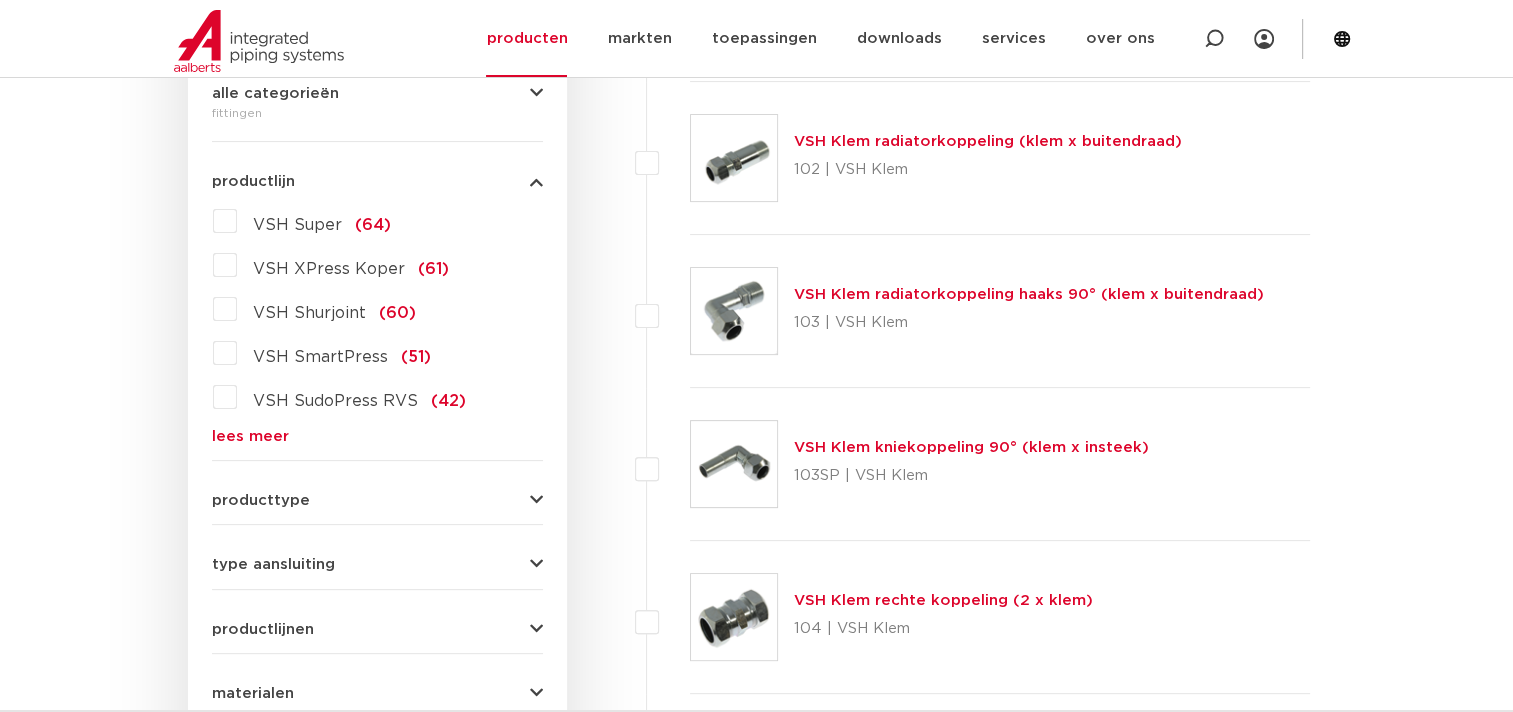 click on "VSH Super
(64)" at bounding box center [314, 221] 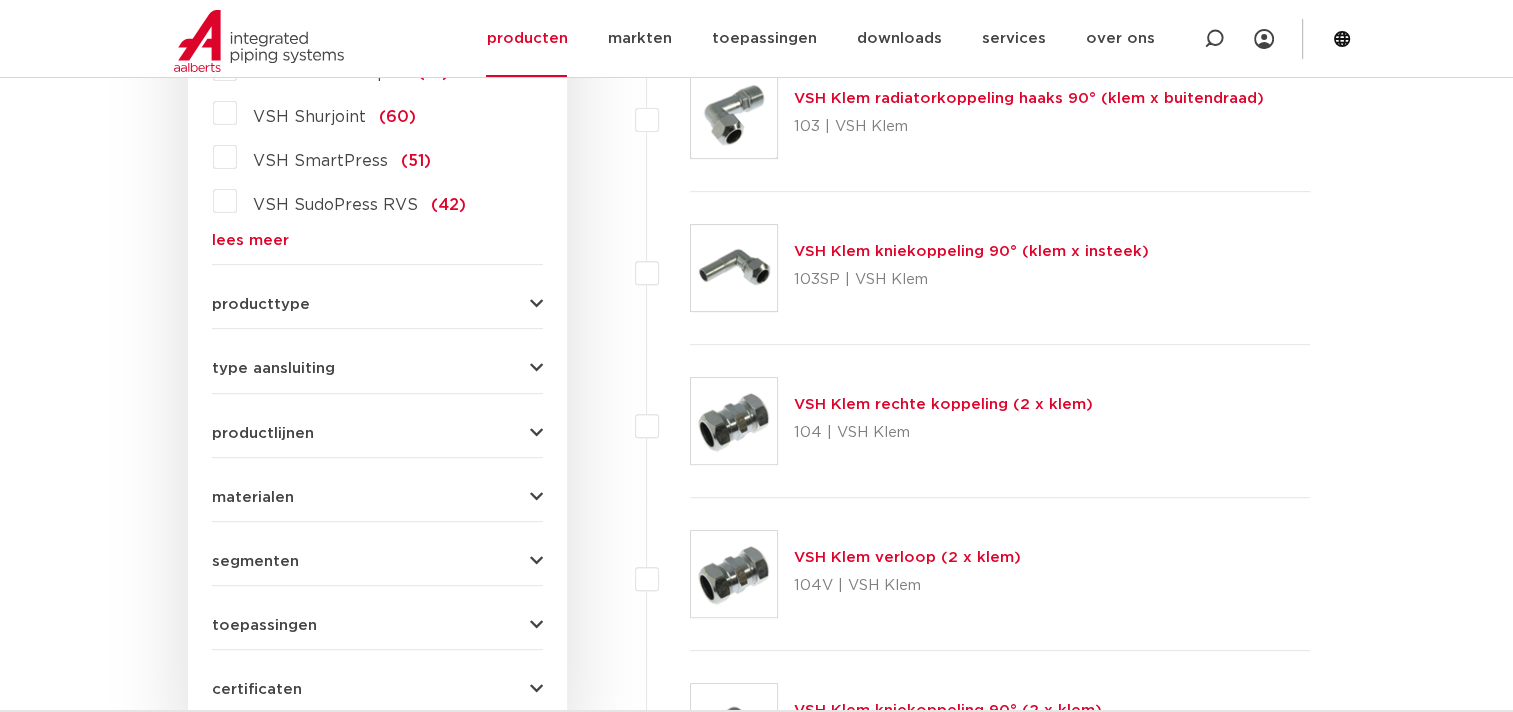 scroll, scrollTop: 704, scrollLeft: 0, axis: vertical 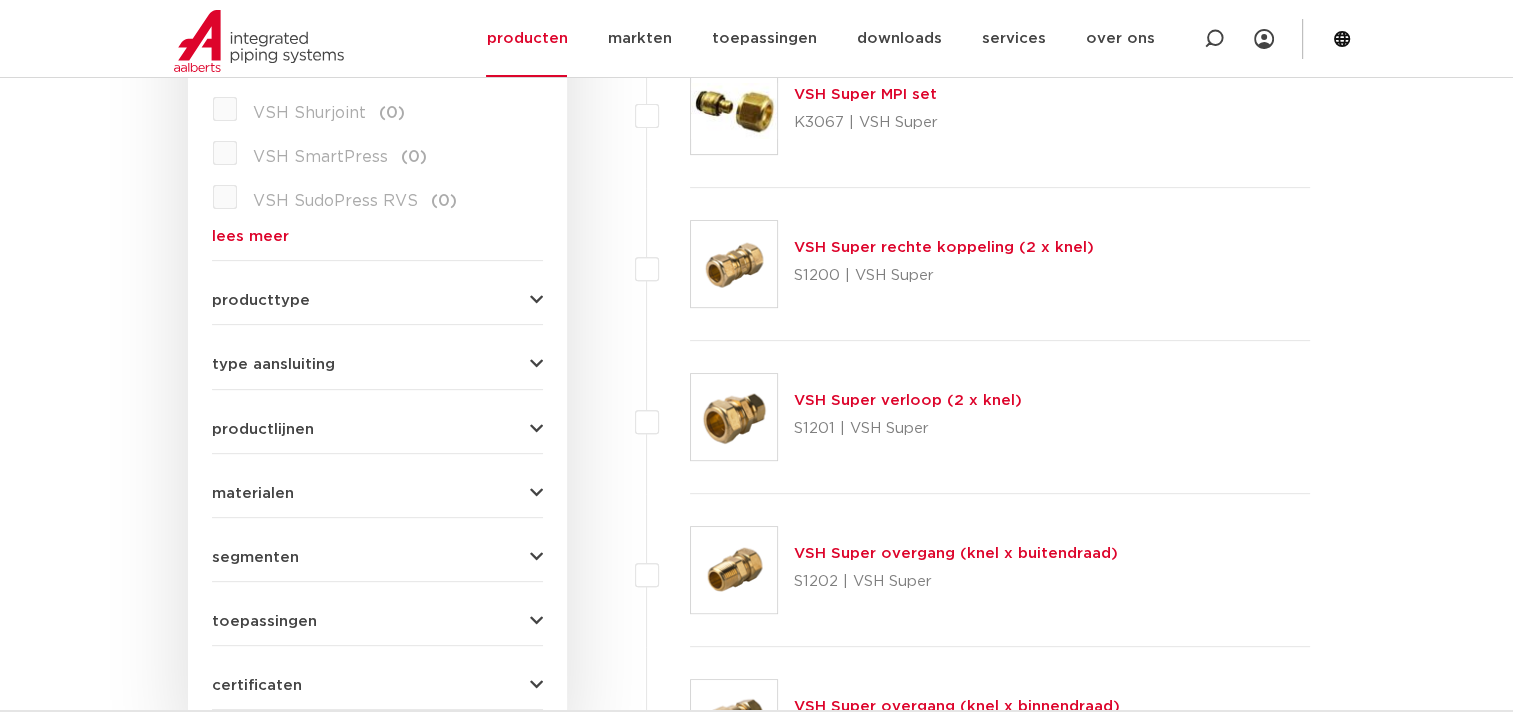 click at bounding box center [536, 300] 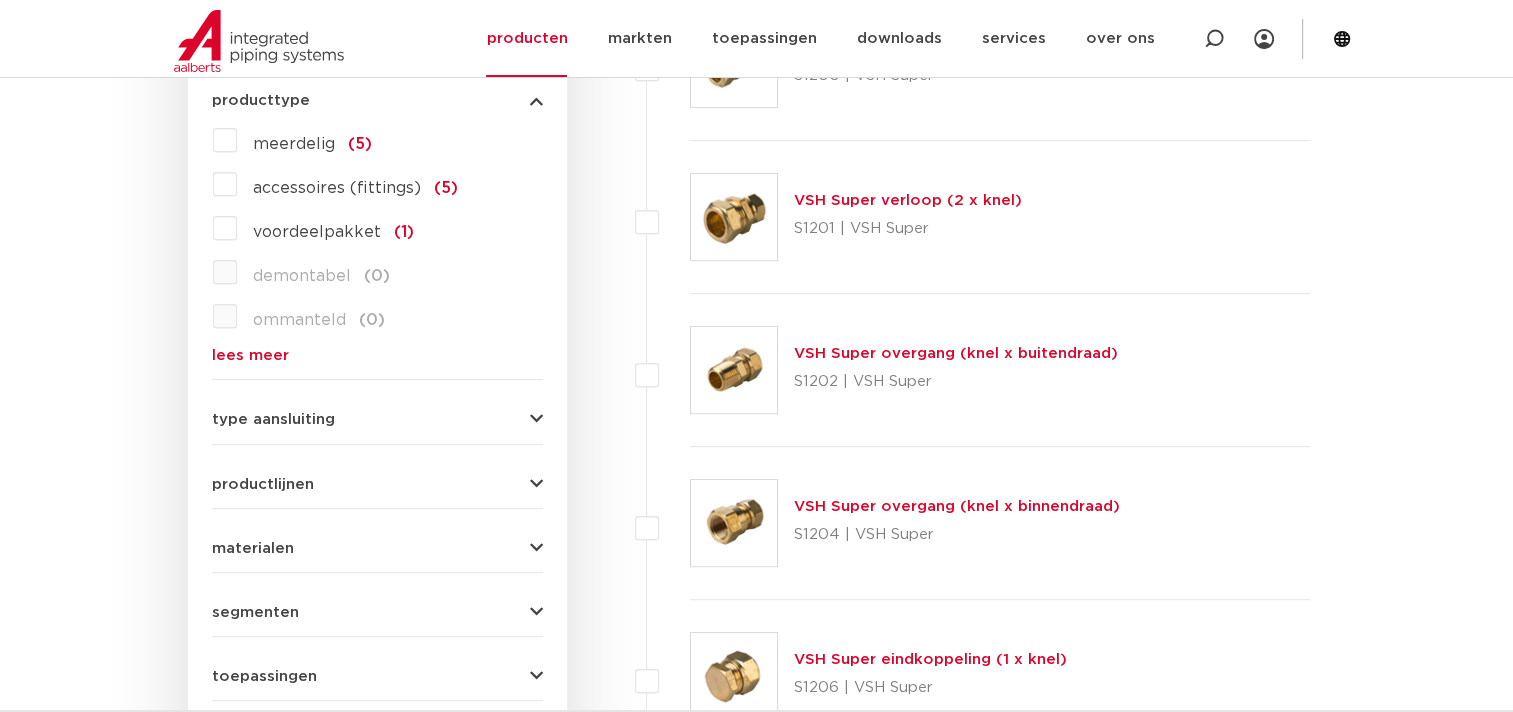scroll, scrollTop: 1004, scrollLeft: 0, axis: vertical 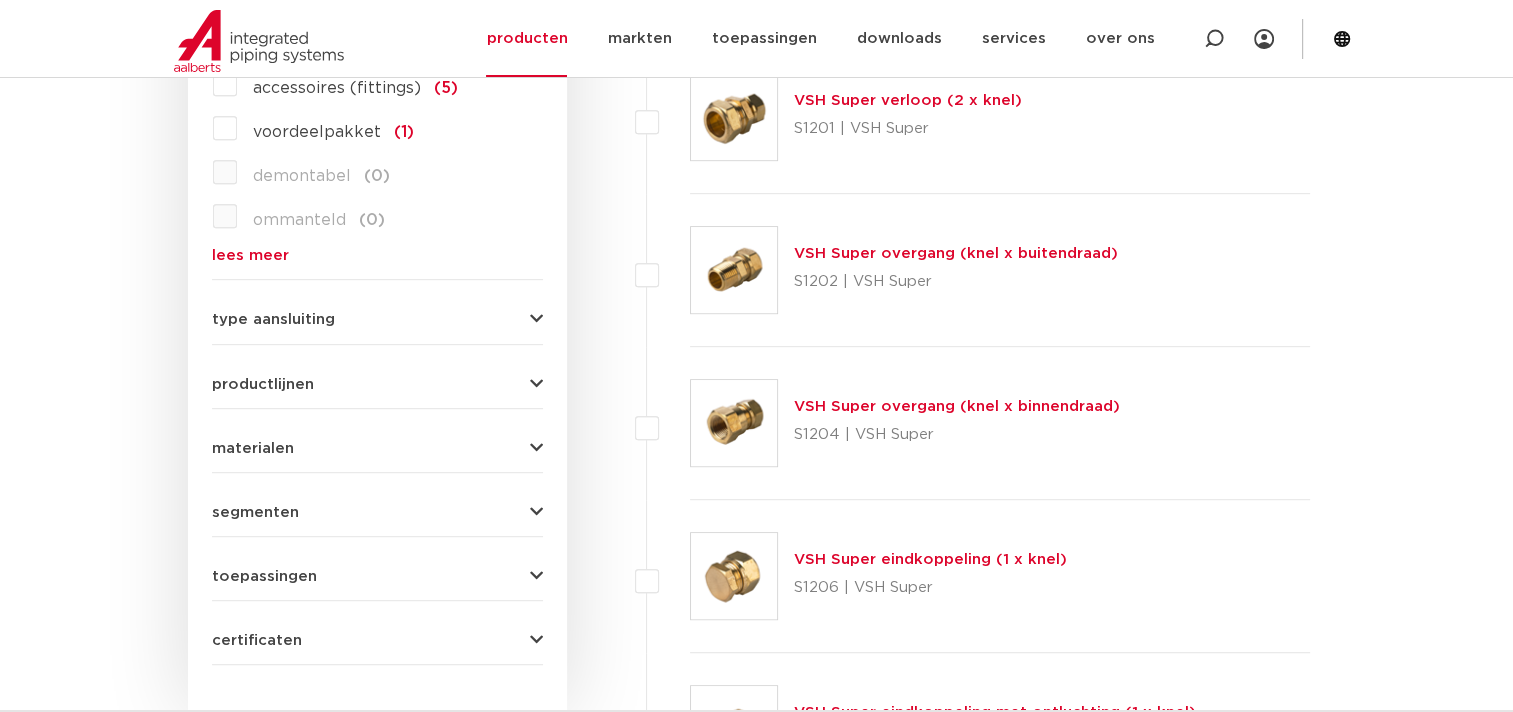 click at bounding box center [536, 319] 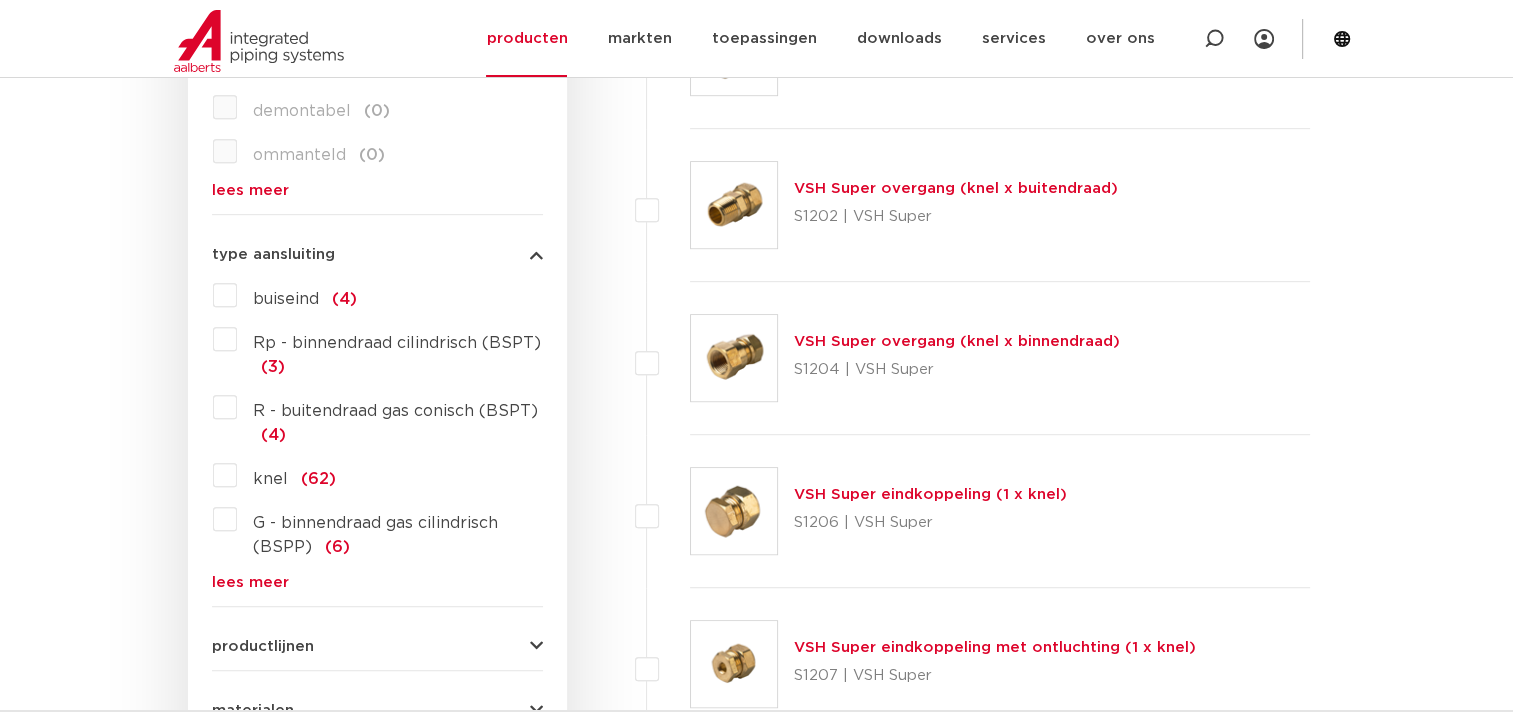 scroll, scrollTop: 1104, scrollLeft: 0, axis: vertical 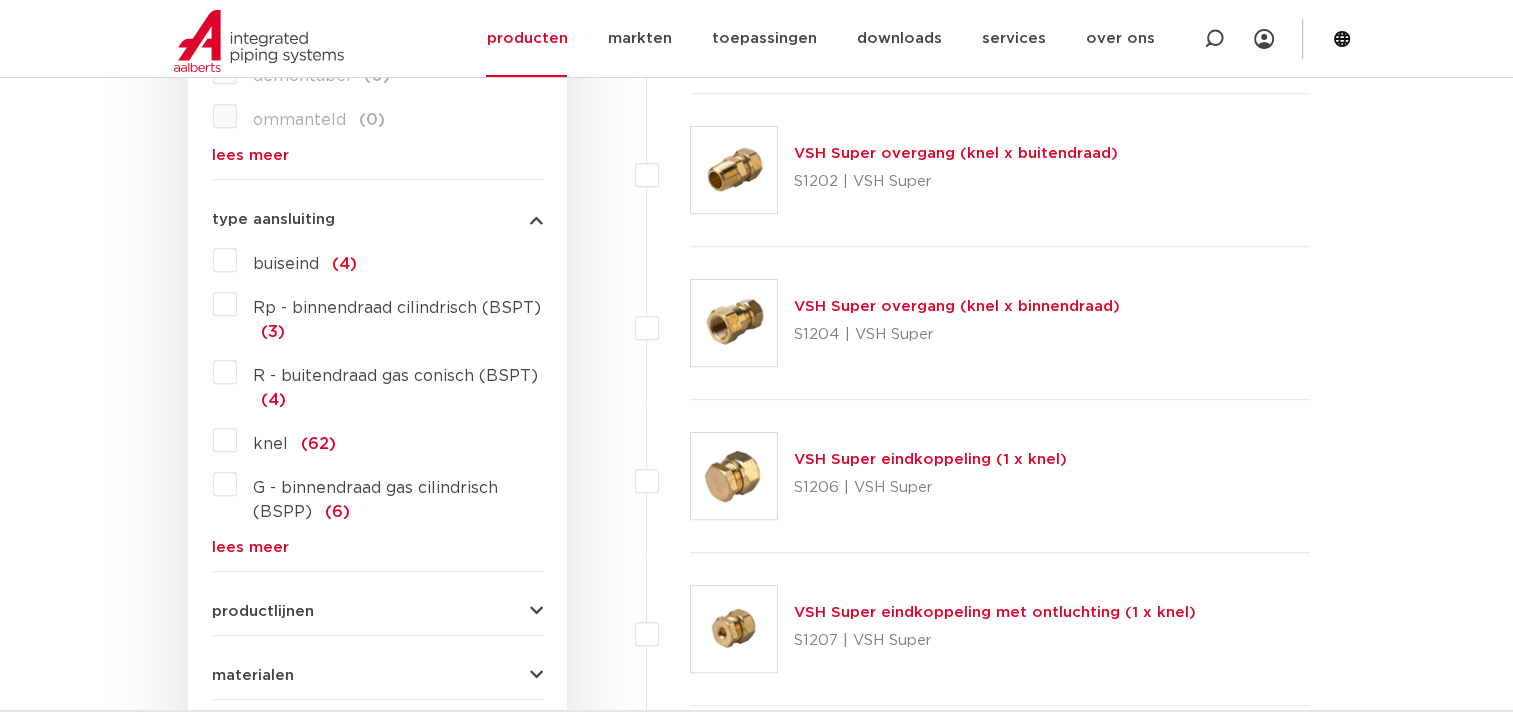 click on "G - binnendraad gas cilindrisch (BSPP)
(6)" at bounding box center [390, 496] 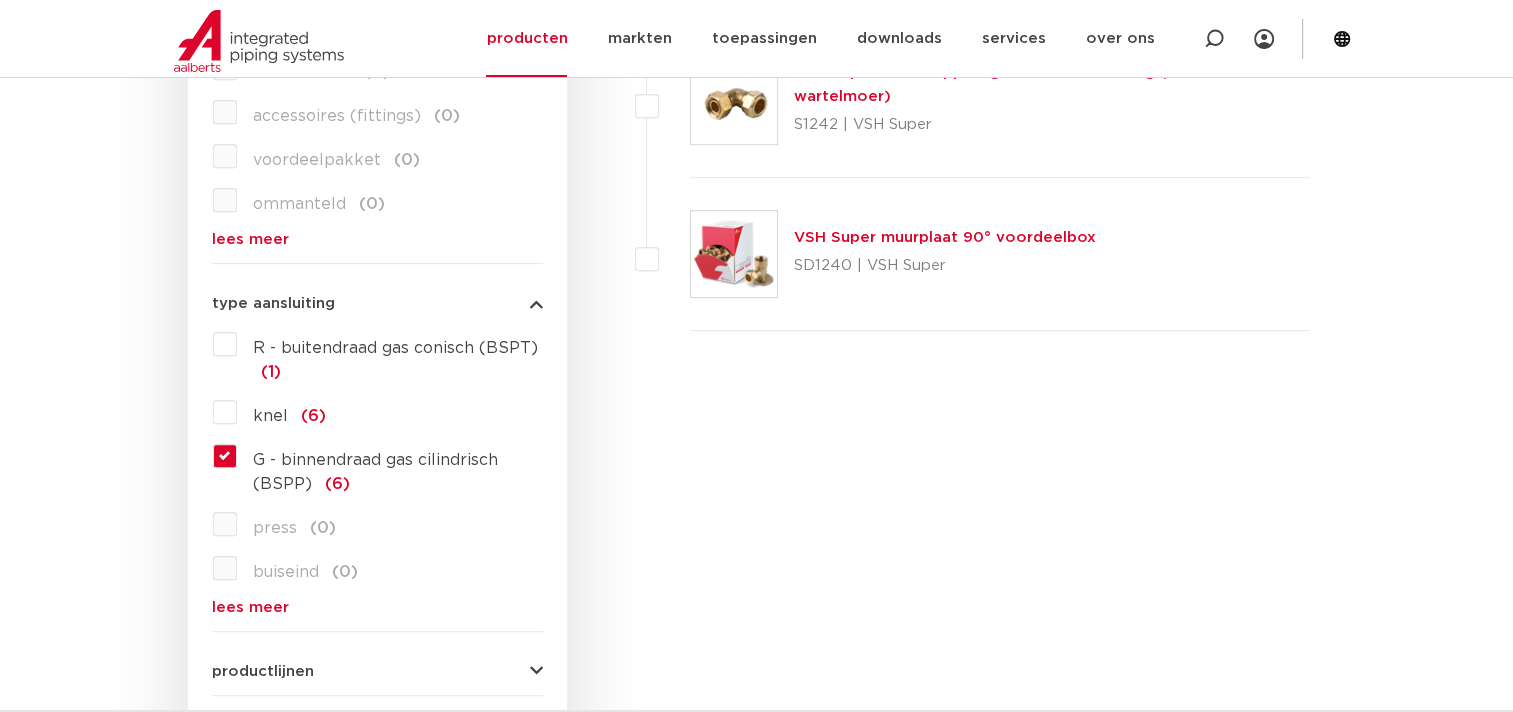 scroll, scrollTop: 0, scrollLeft: 0, axis: both 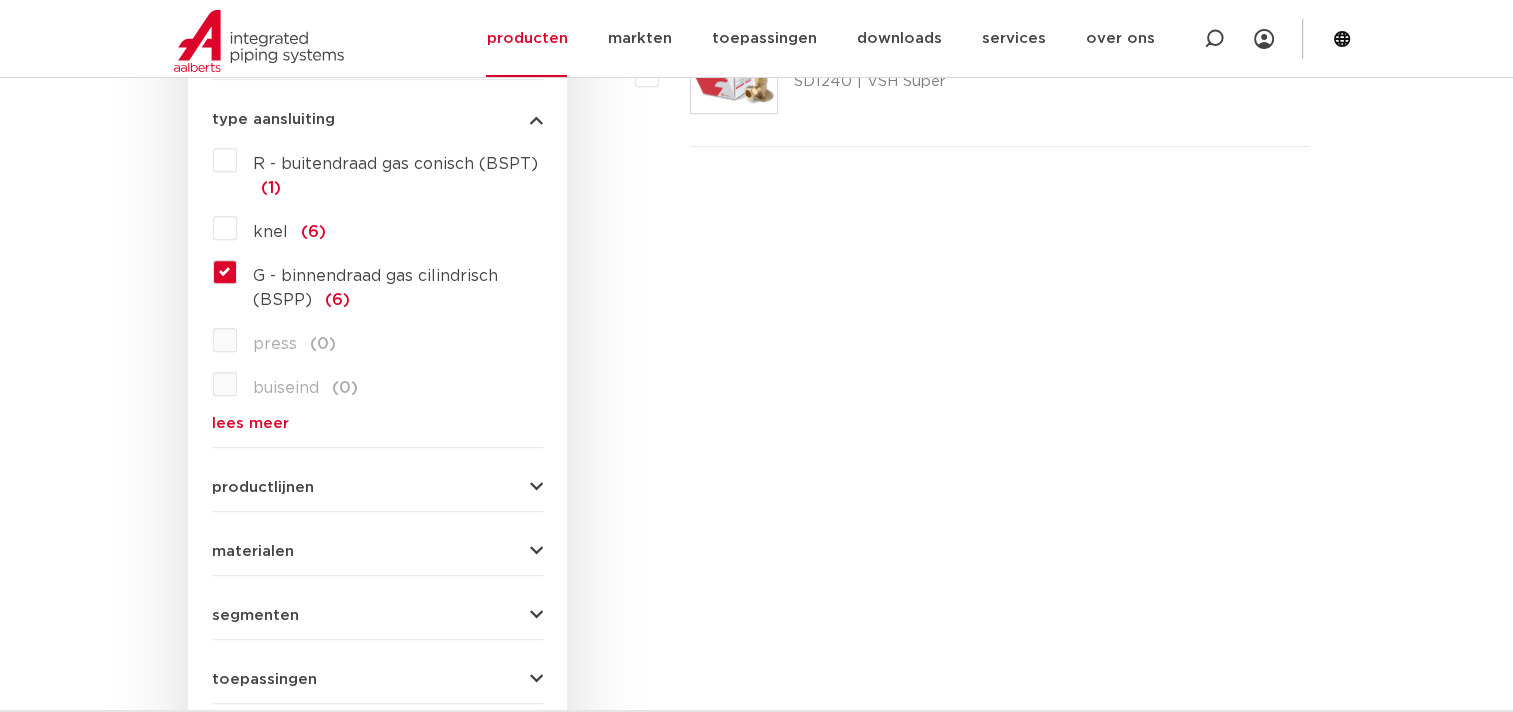 click on "G - binnendraad gas cilindrisch (BSPP)
(6)" at bounding box center [390, 284] 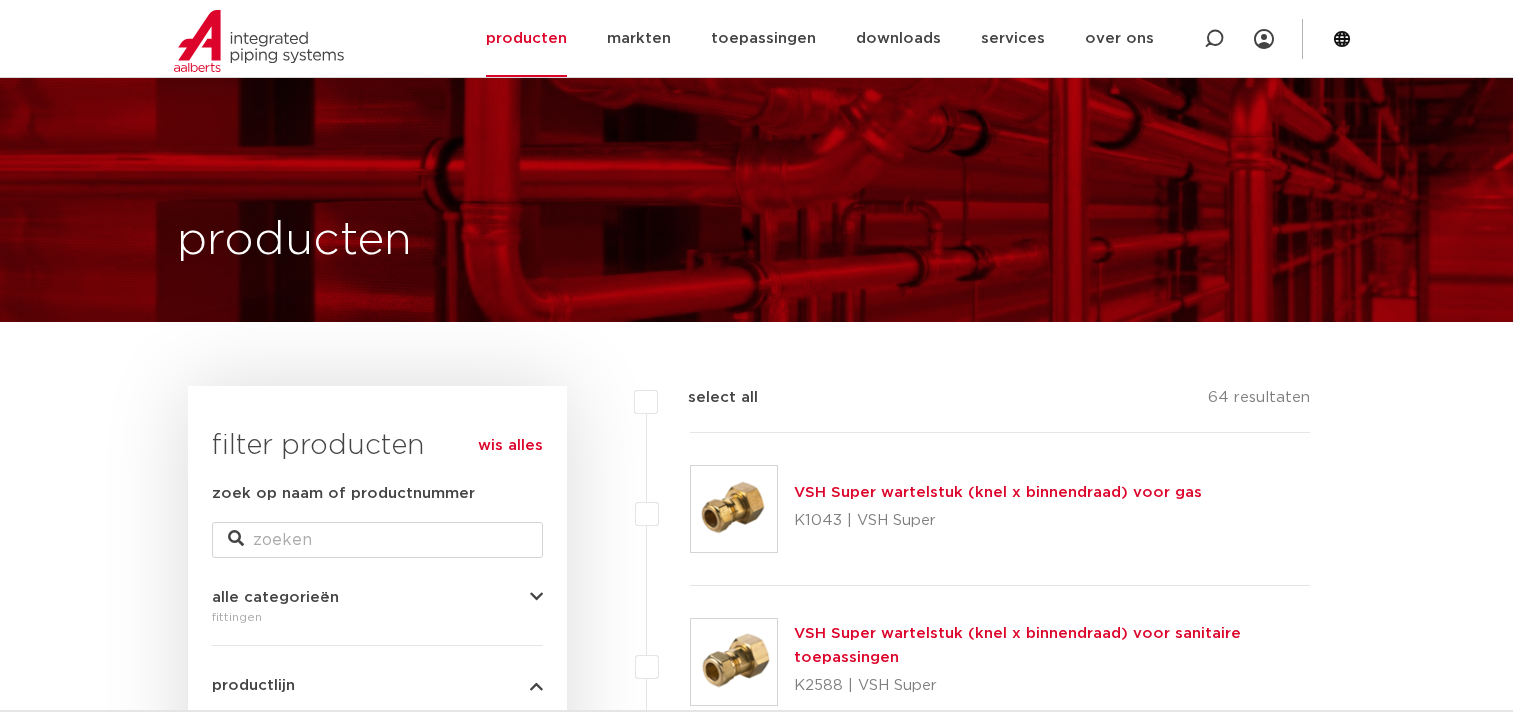 scroll, scrollTop: 1149, scrollLeft: 0, axis: vertical 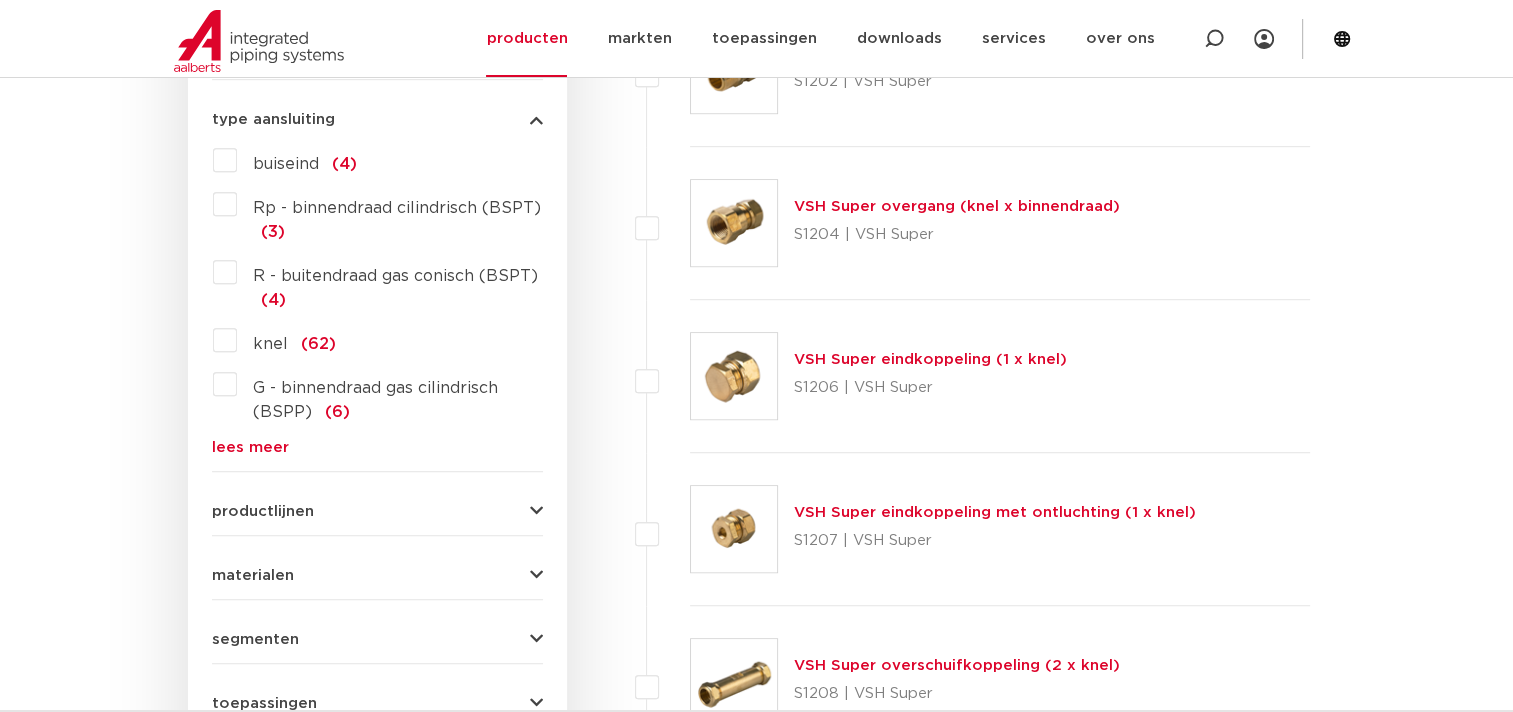 click on "lees meer" at bounding box center [377, 447] 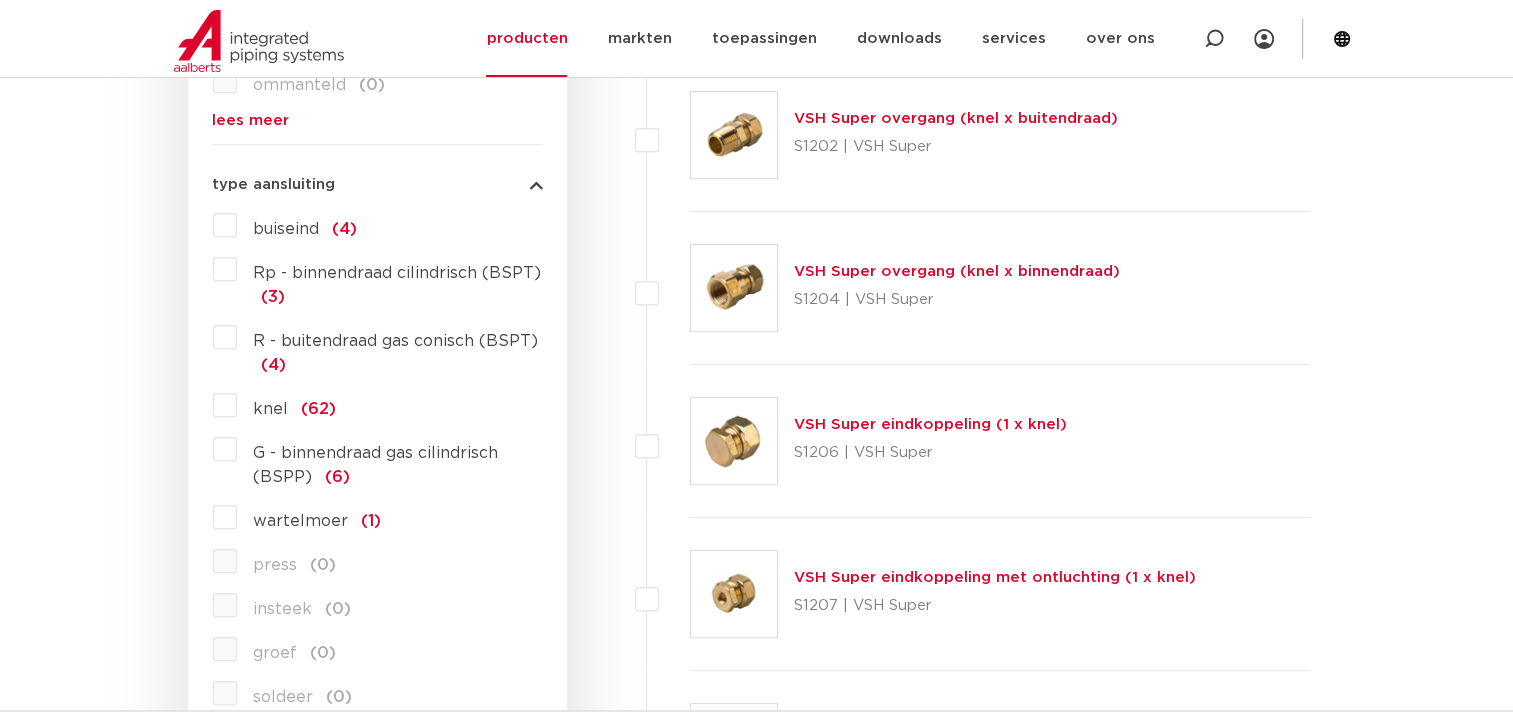 scroll, scrollTop: 1104, scrollLeft: 0, axis: vertical 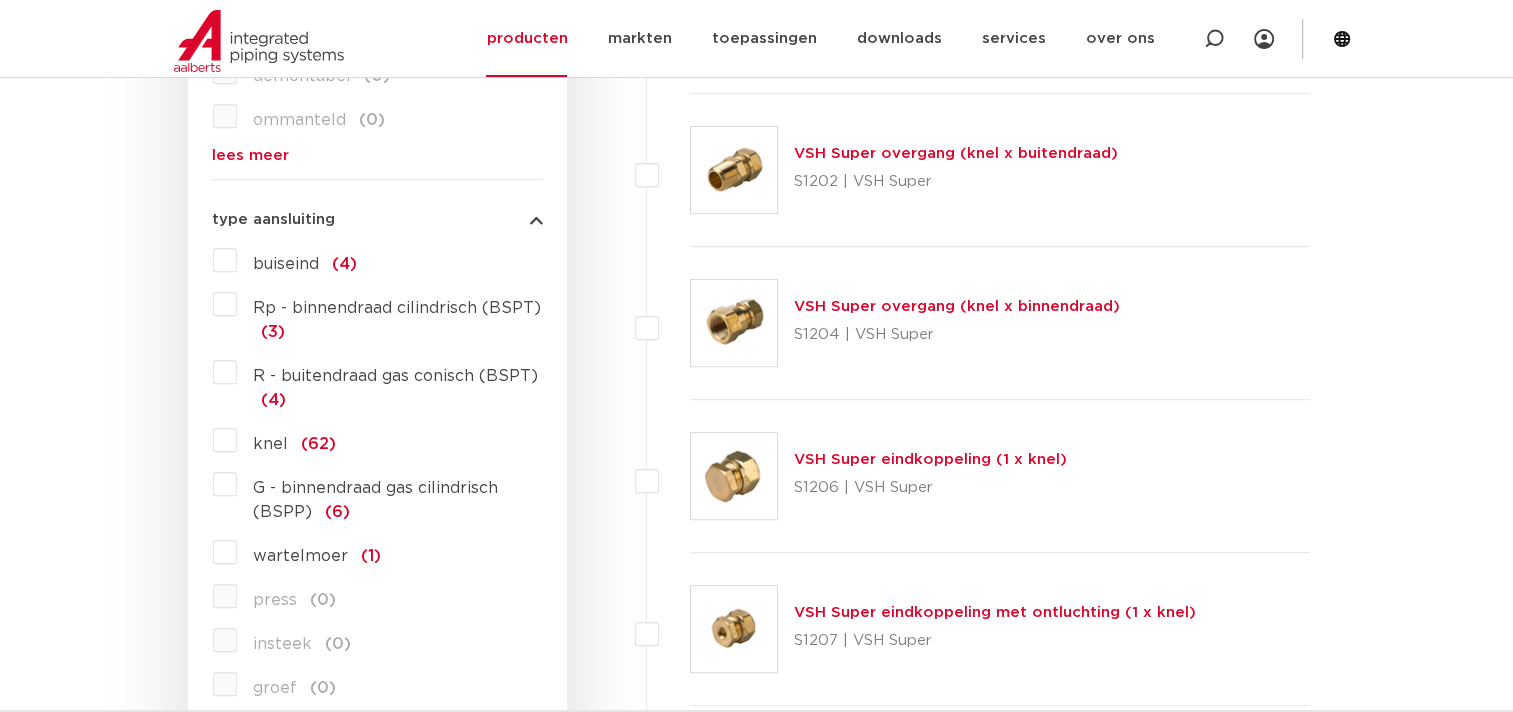click on "Rp - binnendraad cilindrisch (BSPT)
(3)" at bounding box center [390, 316] 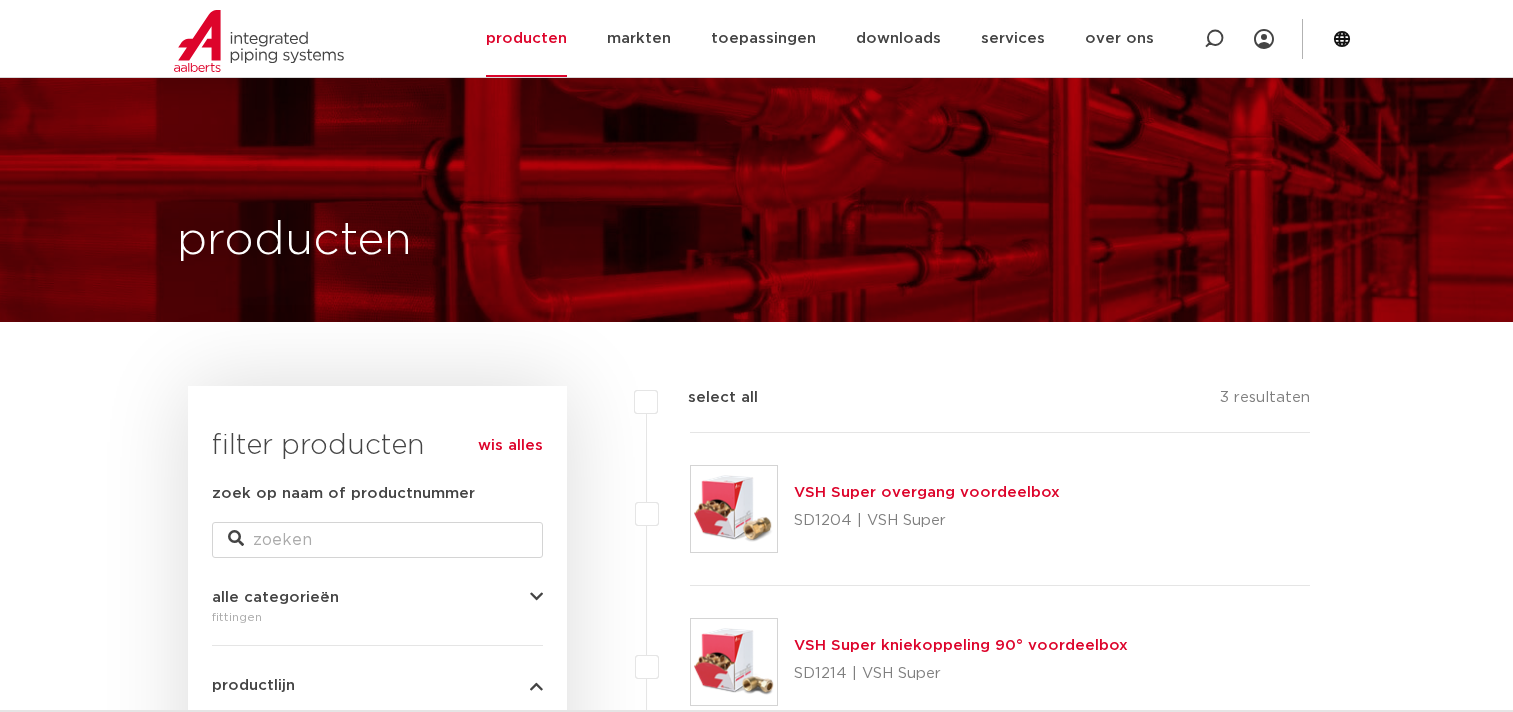 scroll, scrollTop: 1061, scrollLeft: 0, axis: vertical 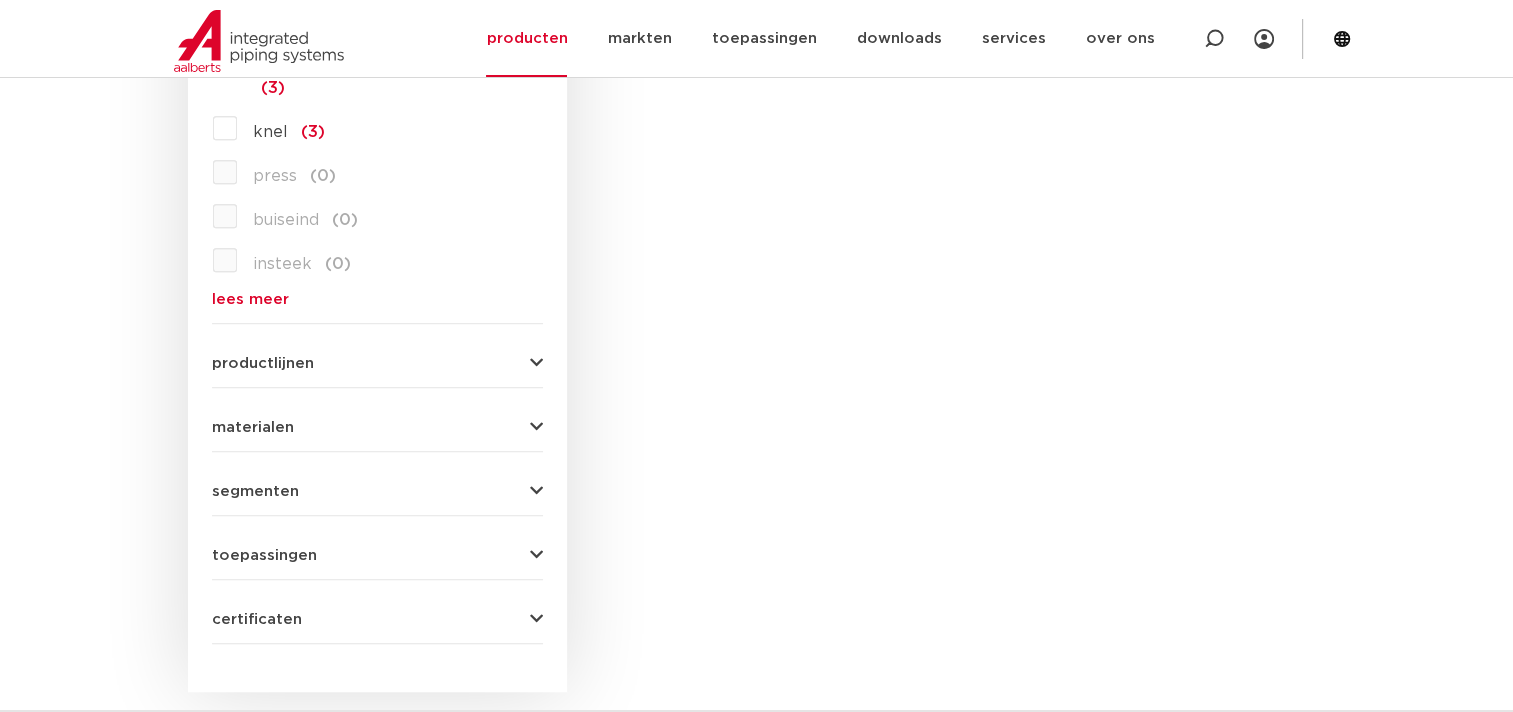 click at bounding box center (536, 363) 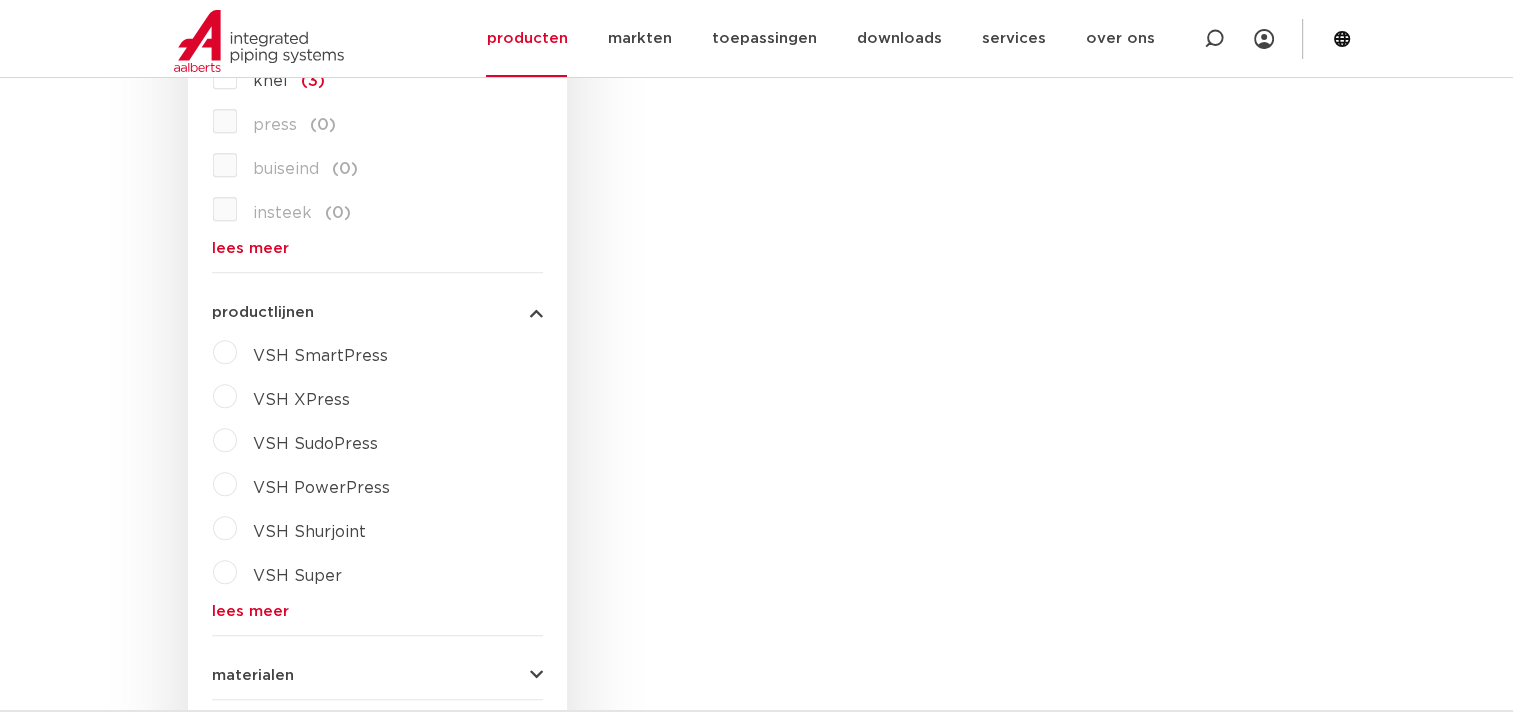 scroll, scrollTop: 1404, scrollLeft: 0, axis: vertical 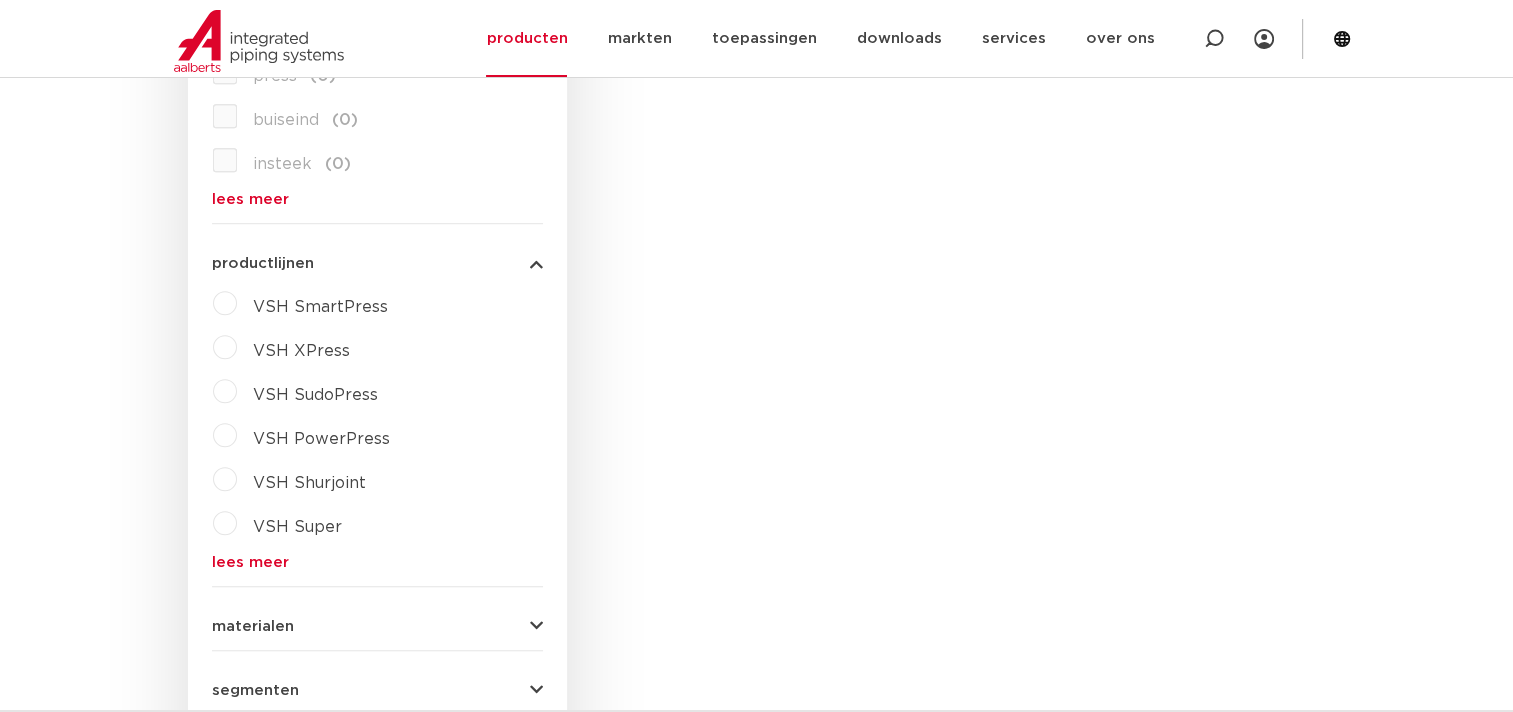 click on "VSH Super" at bounding box center [289, 523] 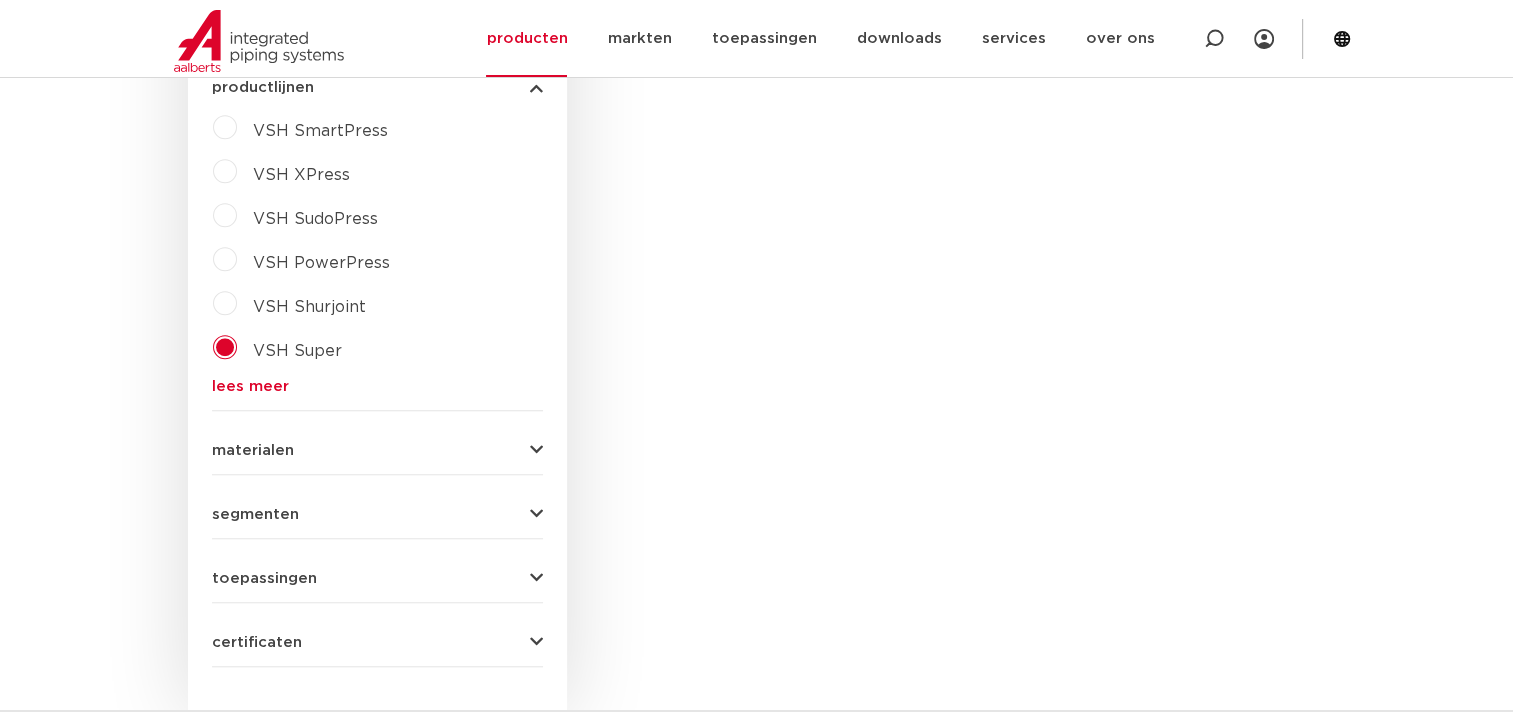 scroll, scrollTop: 1604, scrollLeft: 0, axis: vertical 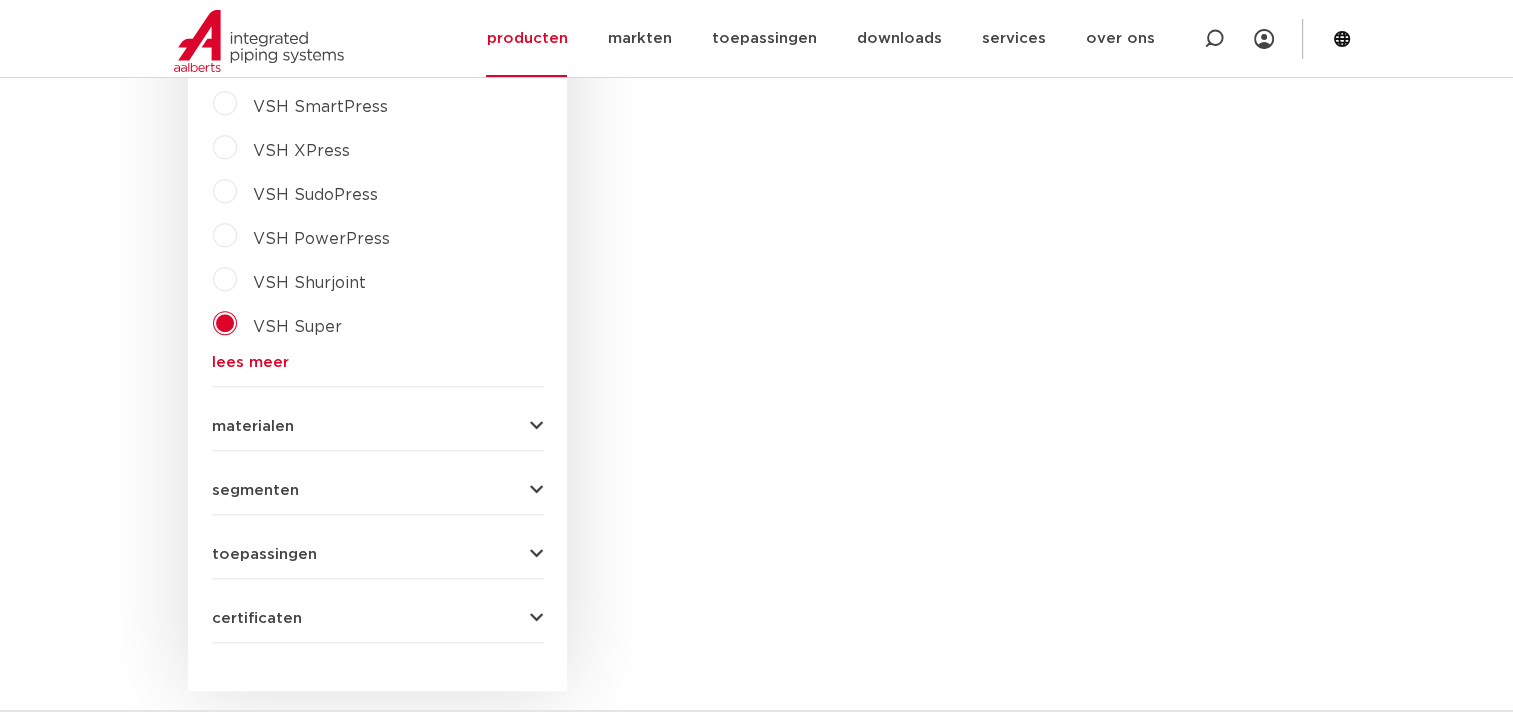 click at bounding box center (536, 426) 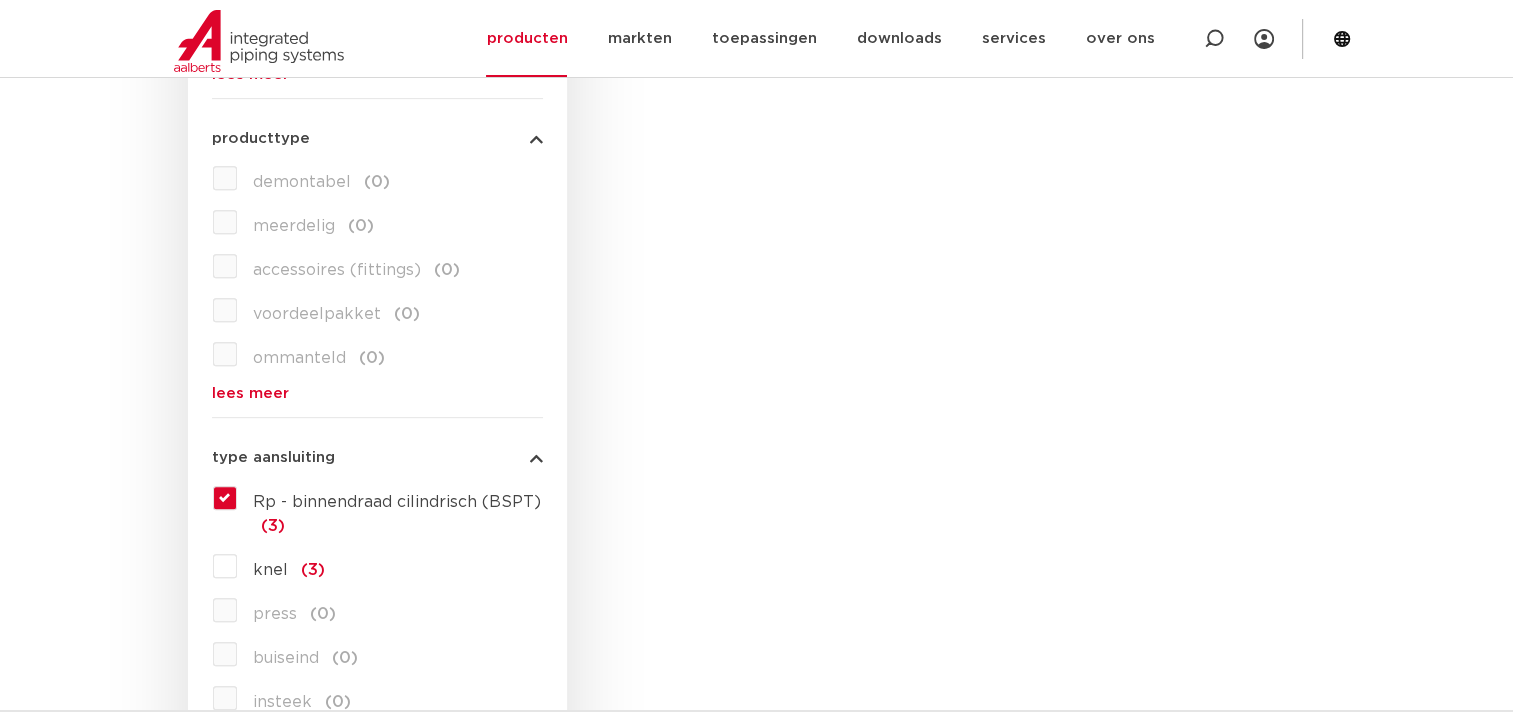 scroll, scrollTop: 804, scrollLeft: 0, axis: vertical 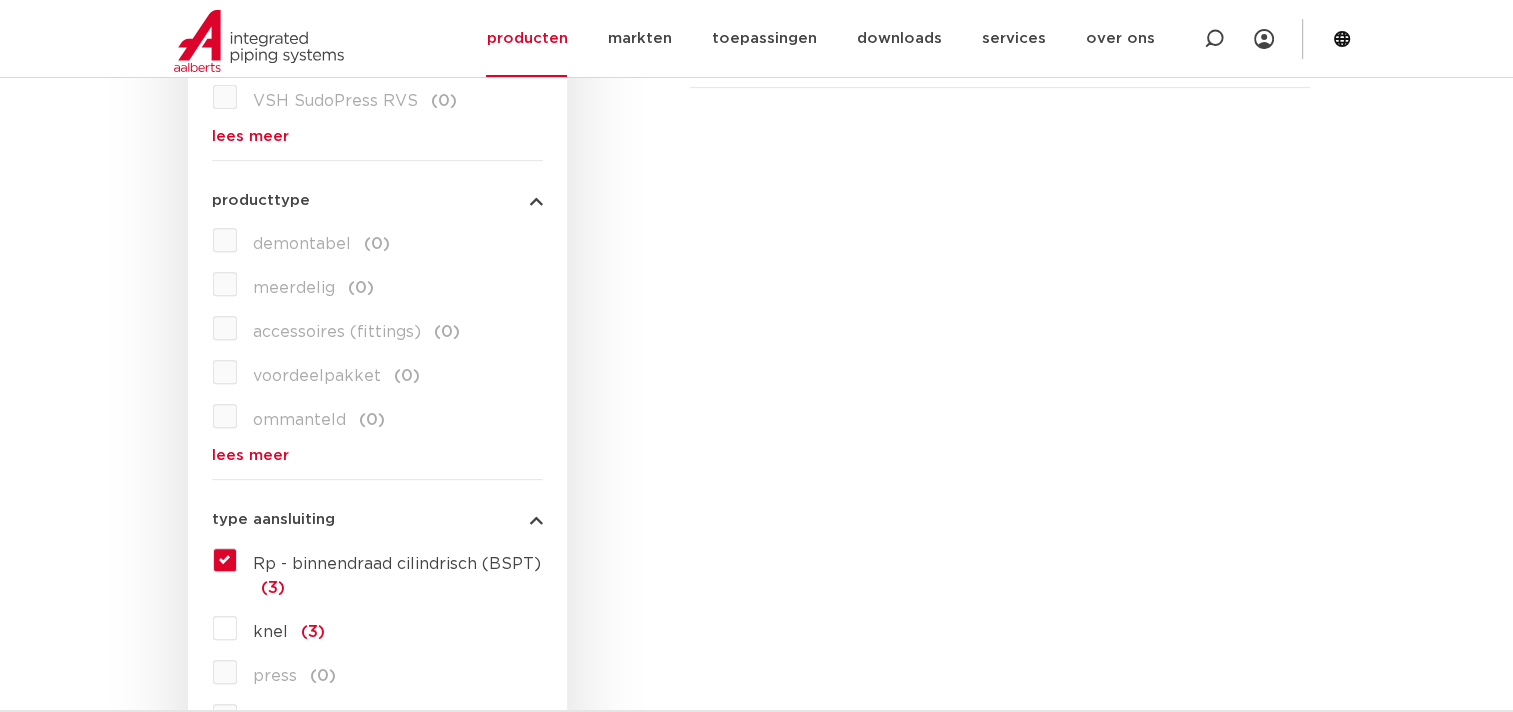 click on "Rp - binnendraad cilindrisch (BSPT)
(3)" at bounding box center (390, 572) 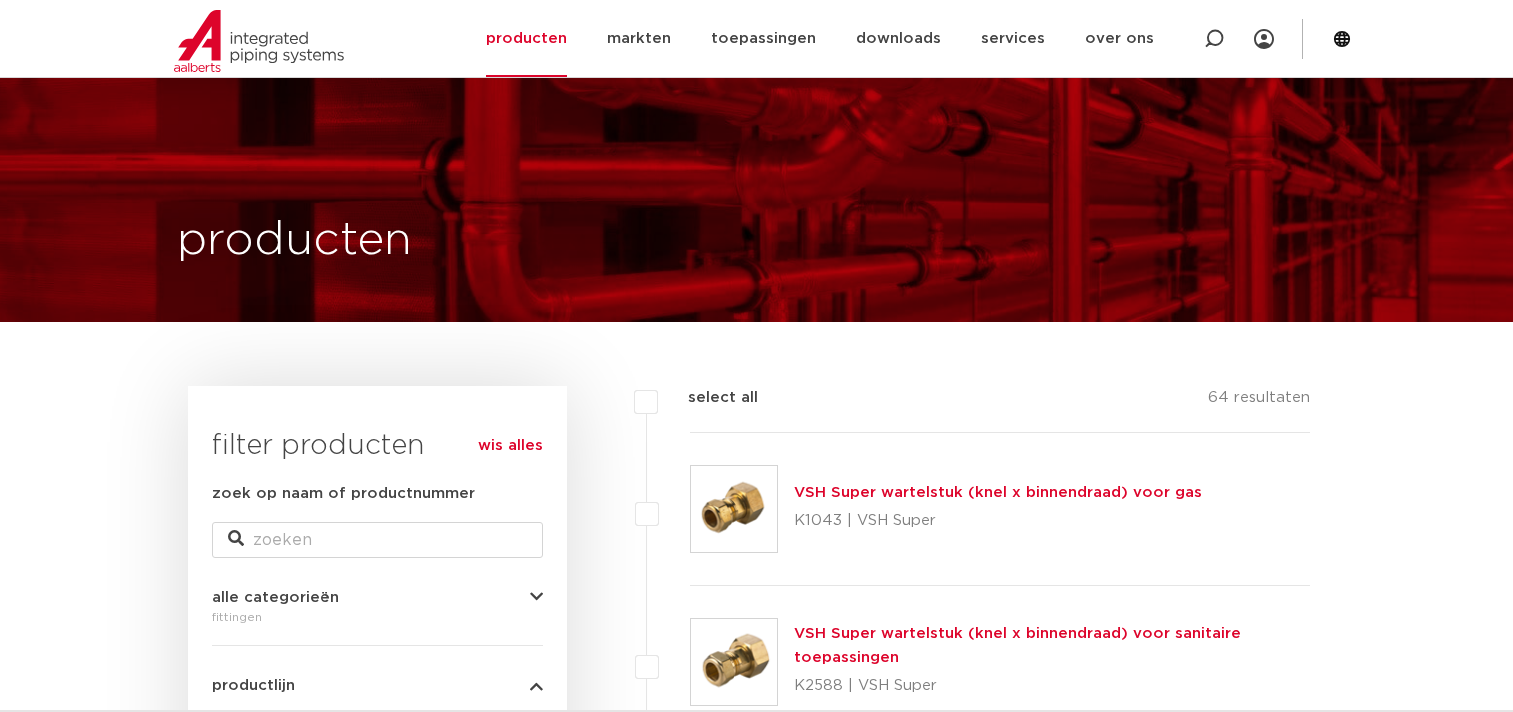 scroll, scrollTop: 804, scrollLeft: 0, axis: vertical 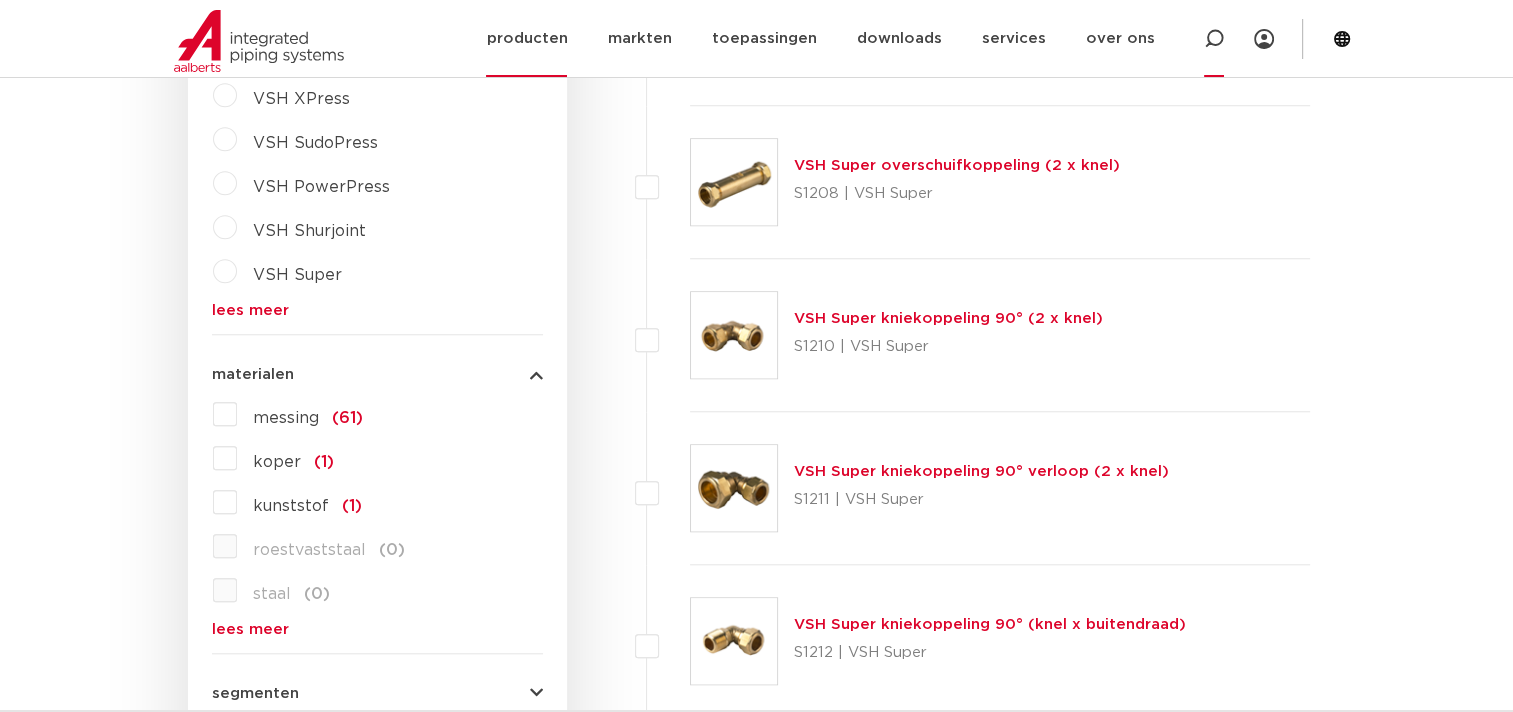 click 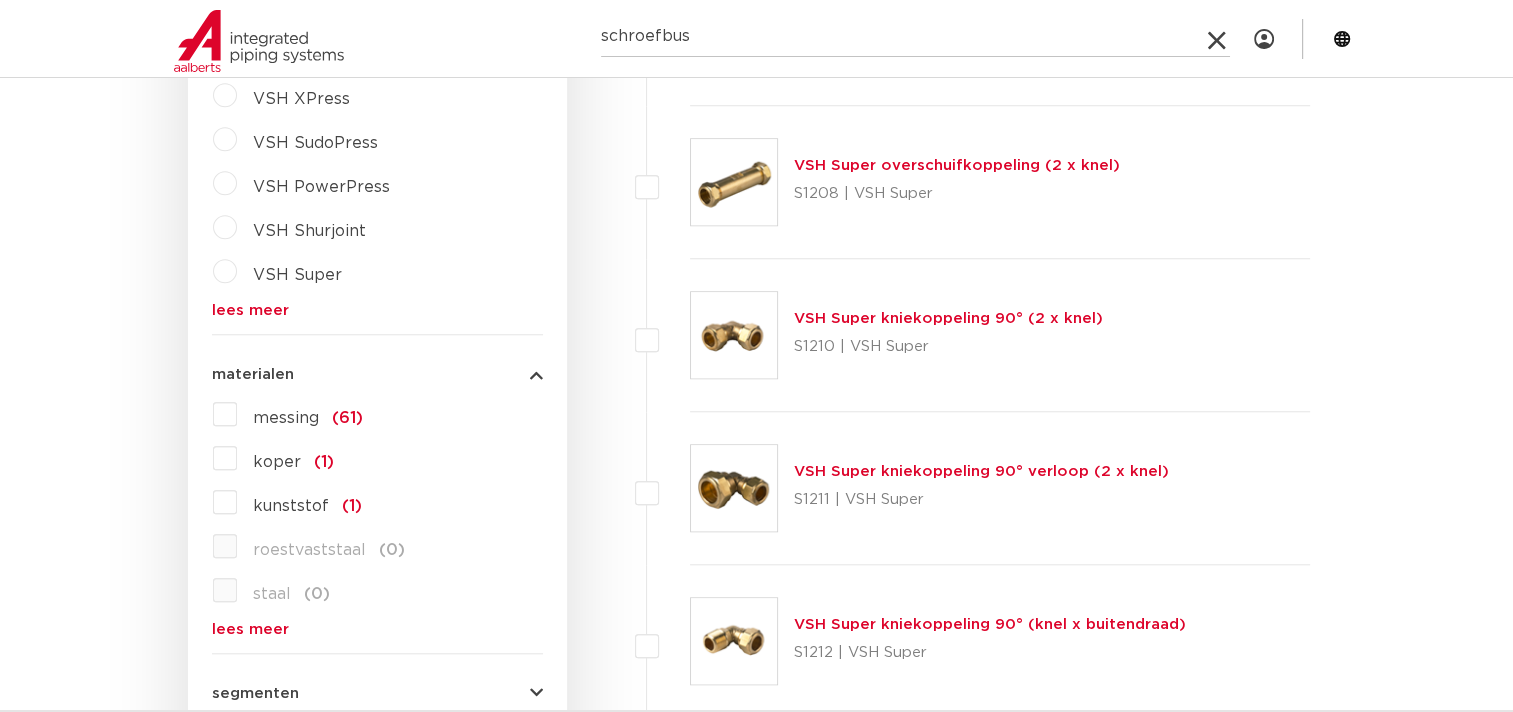 type on "schroefbus" 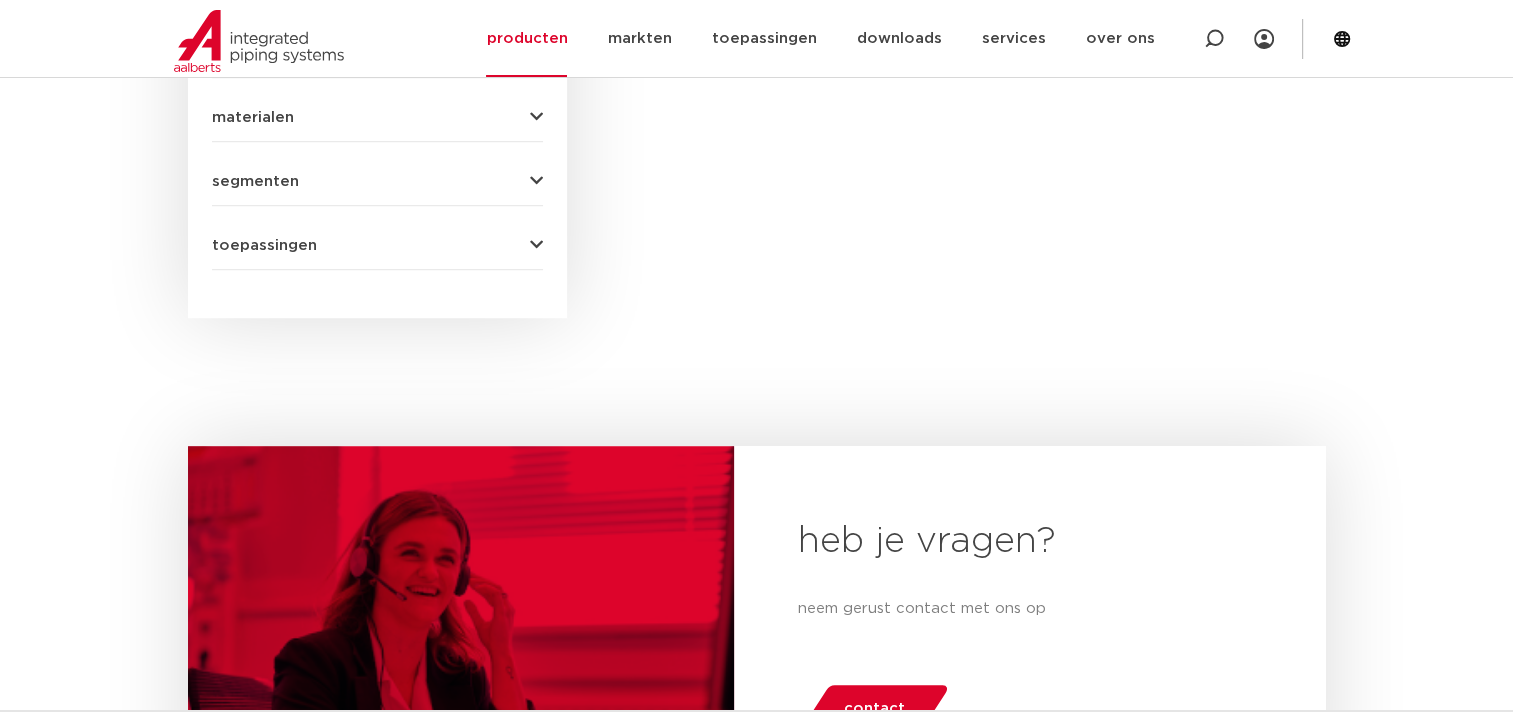 scroll, scrollTop: 0, scrollLeft: 0, axis: both 